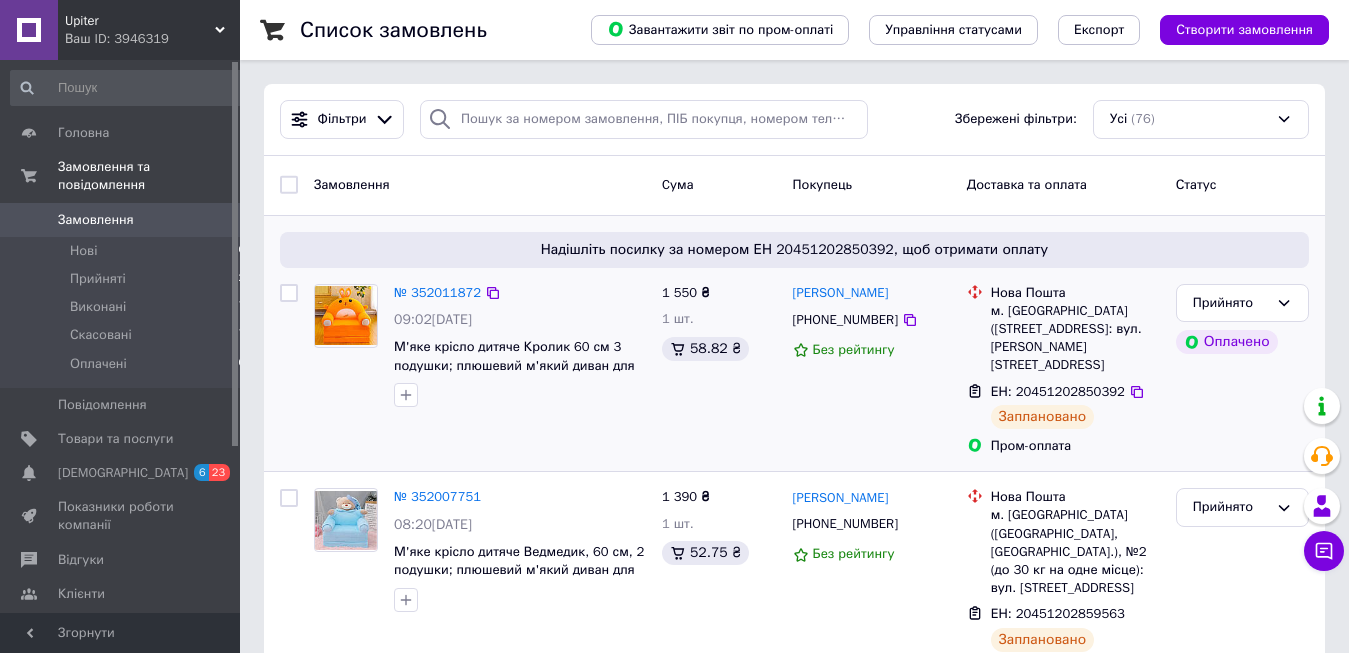 scroll, scrollTop: 0, scrollLeft: 0, axis: both 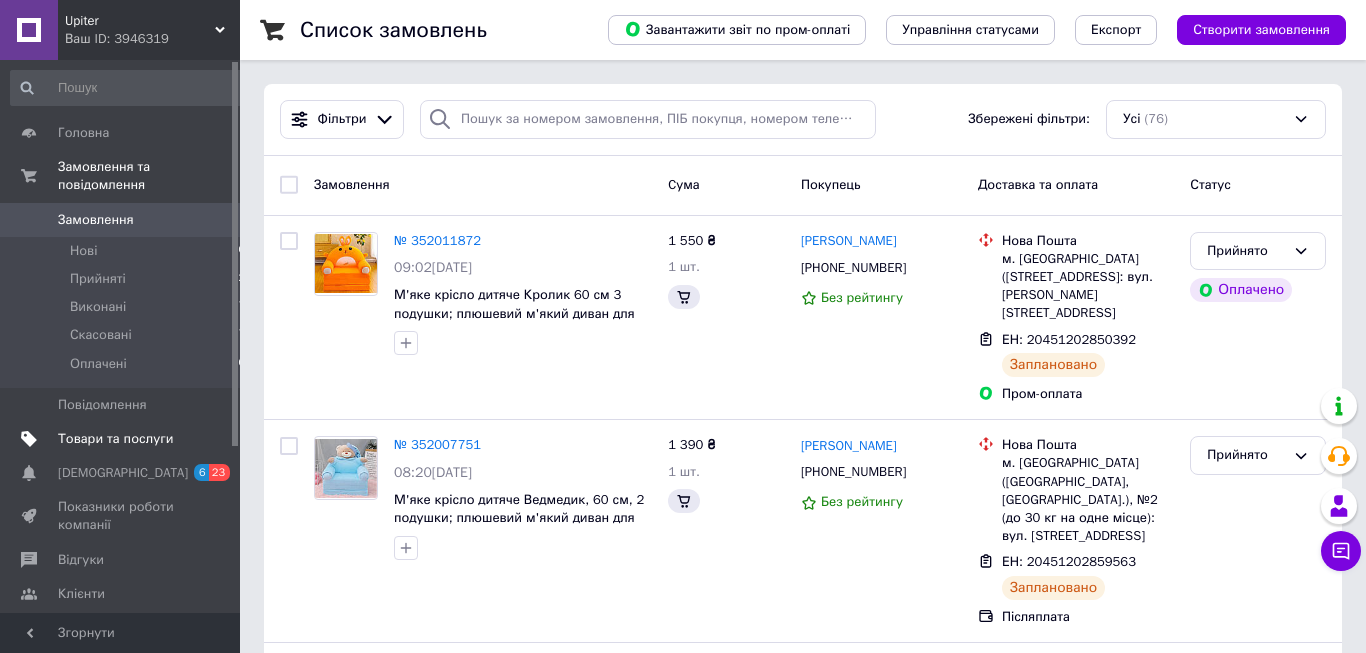 click on "Товари та послуги" at bounding box center (115, 439) 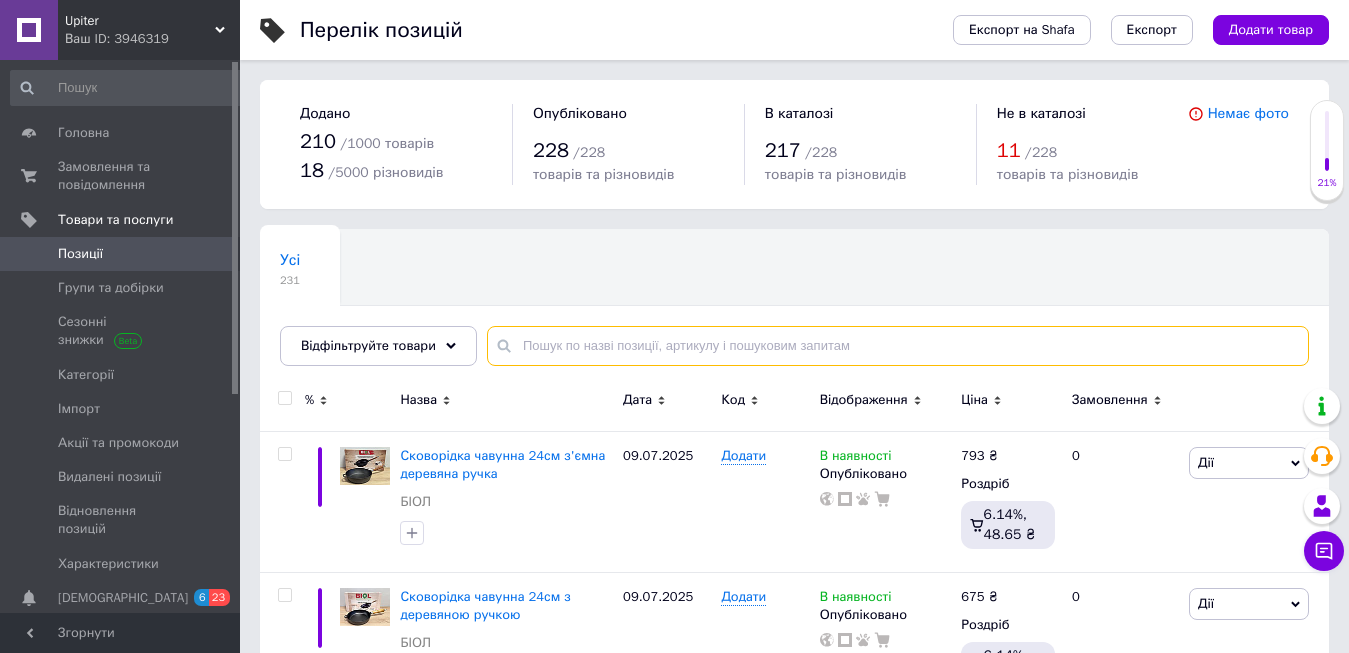 click at bounding box center [898, 346] 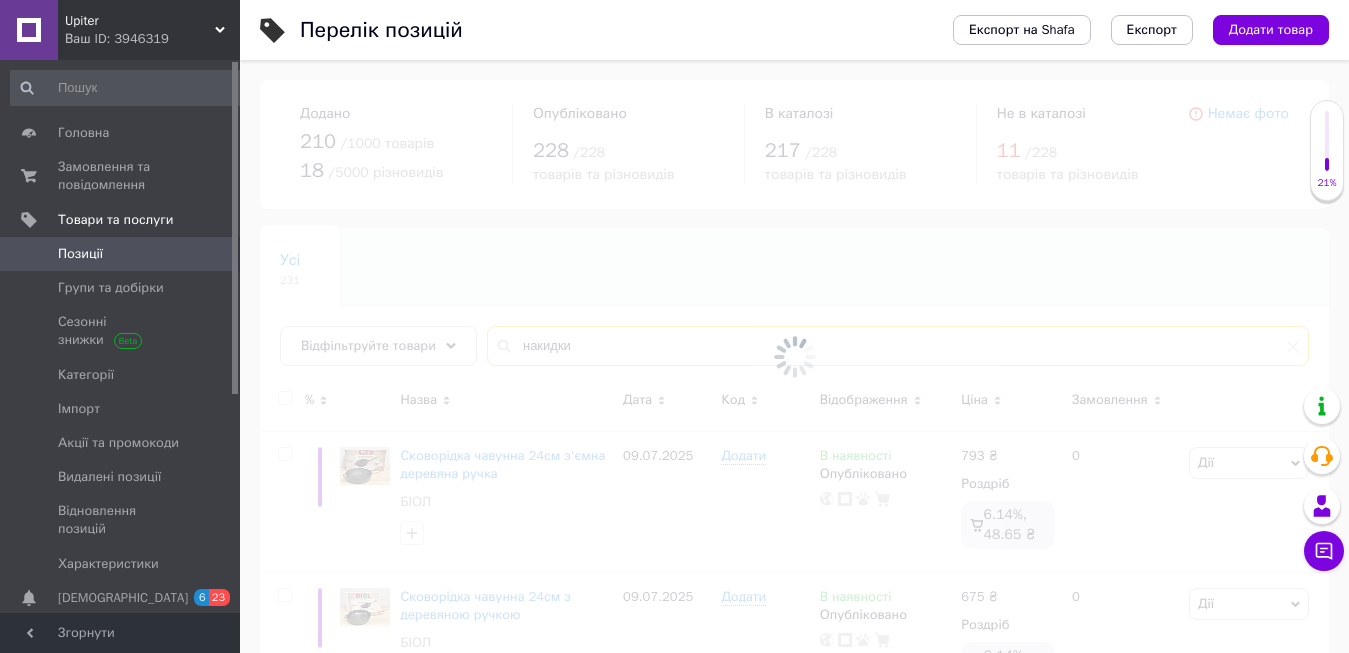 type on "накидки" 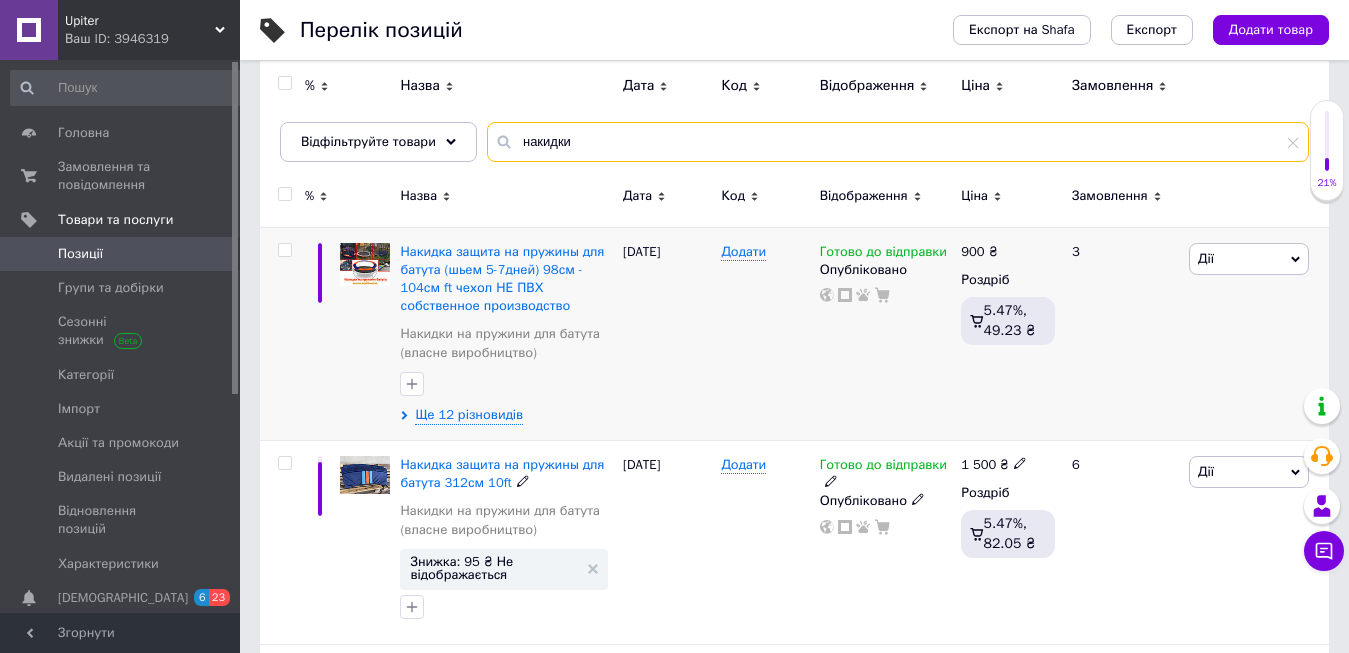 scroll, scrollTop: 306, scrollLeft: 0, axis: vertical 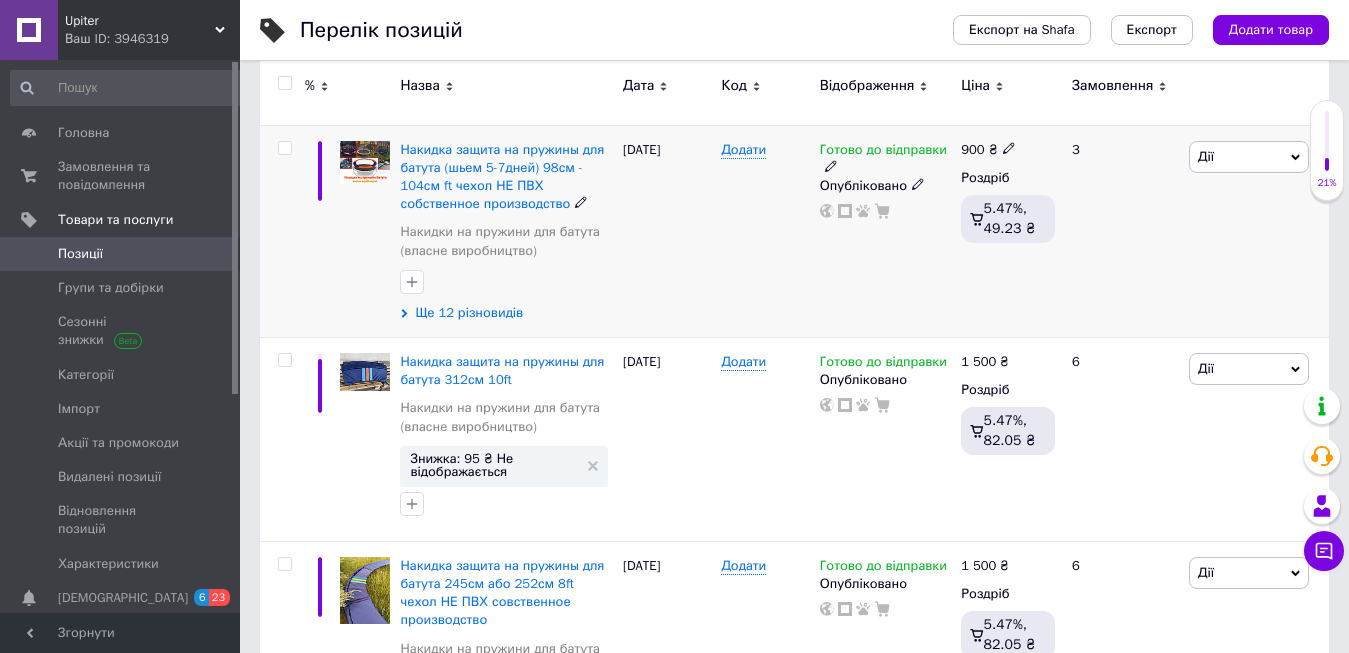 click on "Ще 12 різновидів" at bounding box center (469, 313) 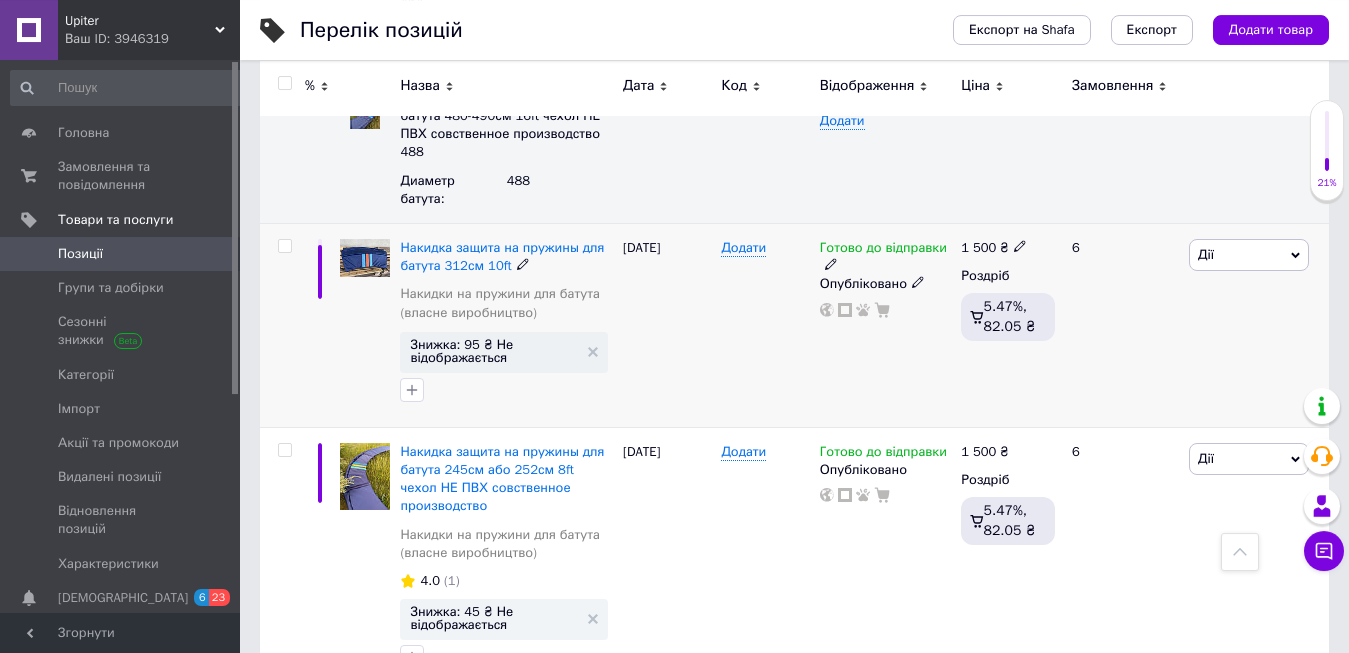 scroll, scrollTop: 2040, scrollLeft: 0, axis: vertical 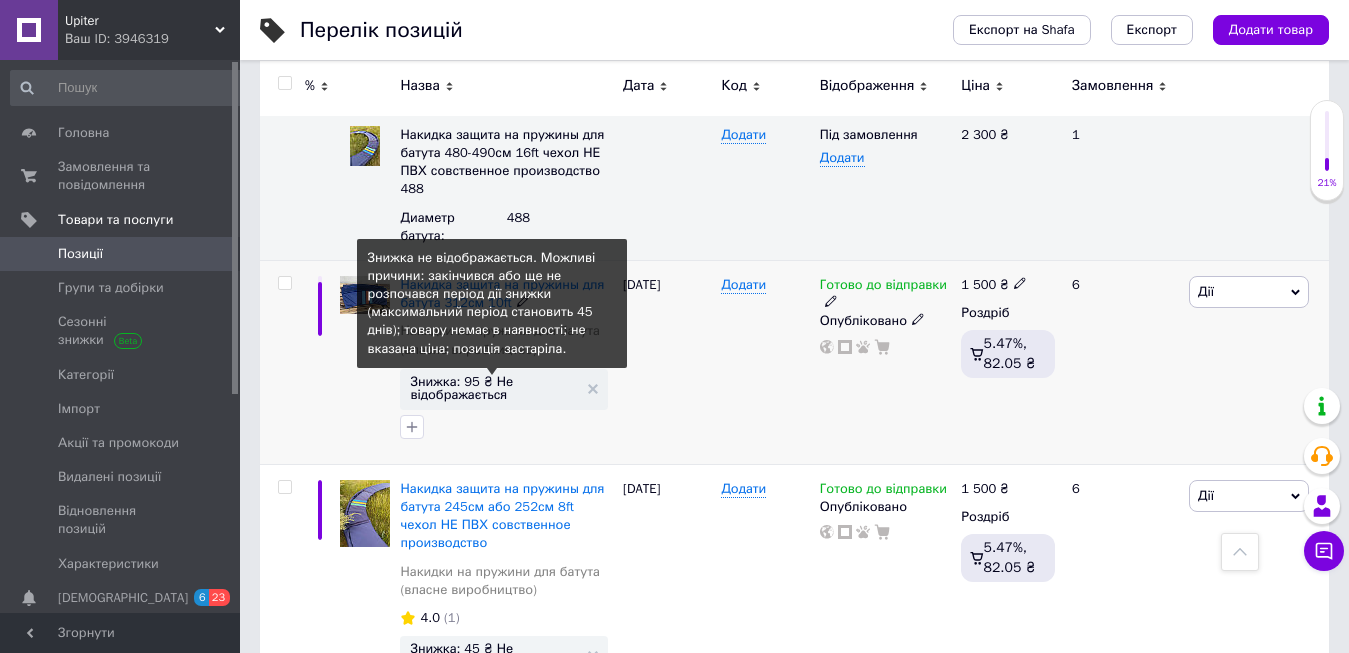 click on "Знижка: 95 ₴ Не відображається" at bounding box center [494, 388] 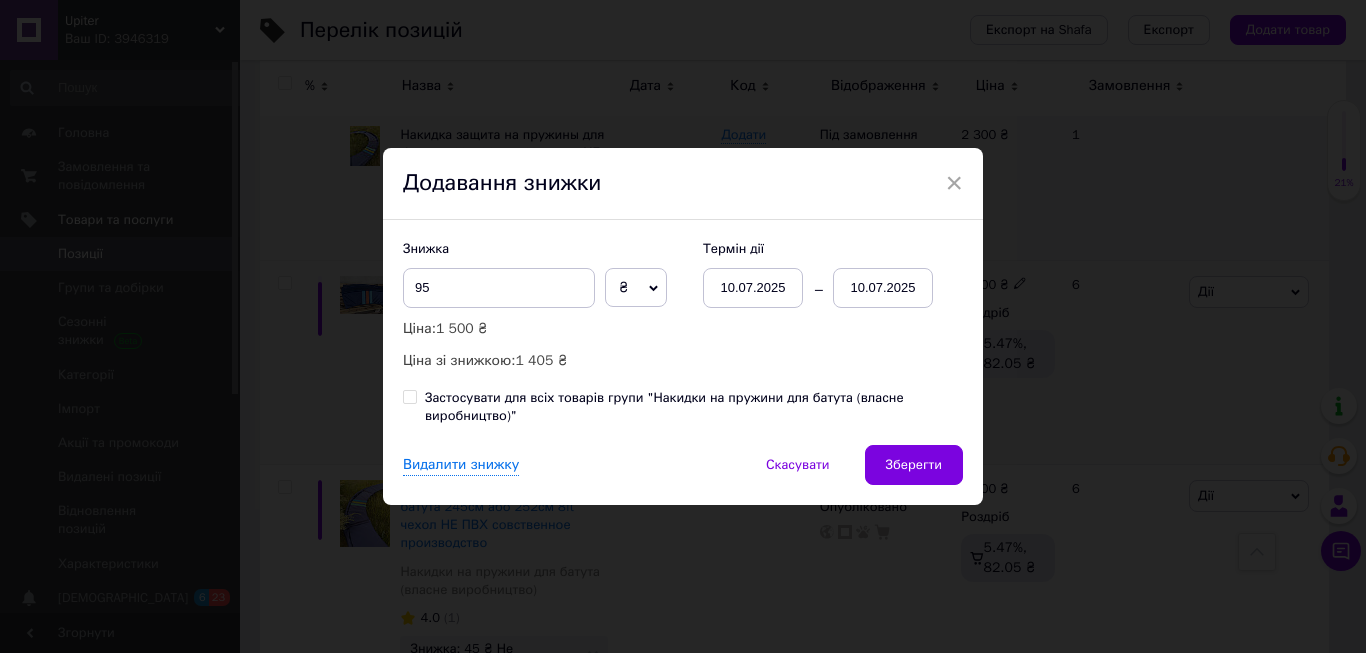 click on "10.07.2025" at bounding box center (883, 288) 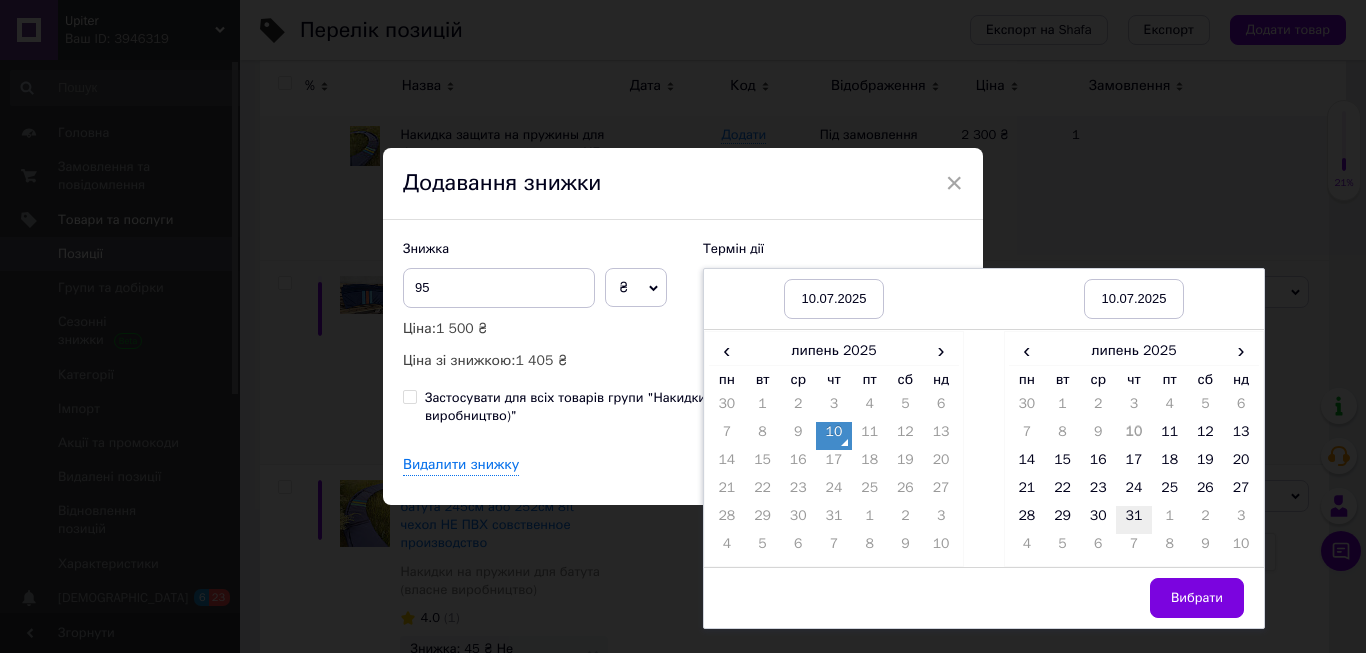 click on "31" at bounding box center [1134, 520] 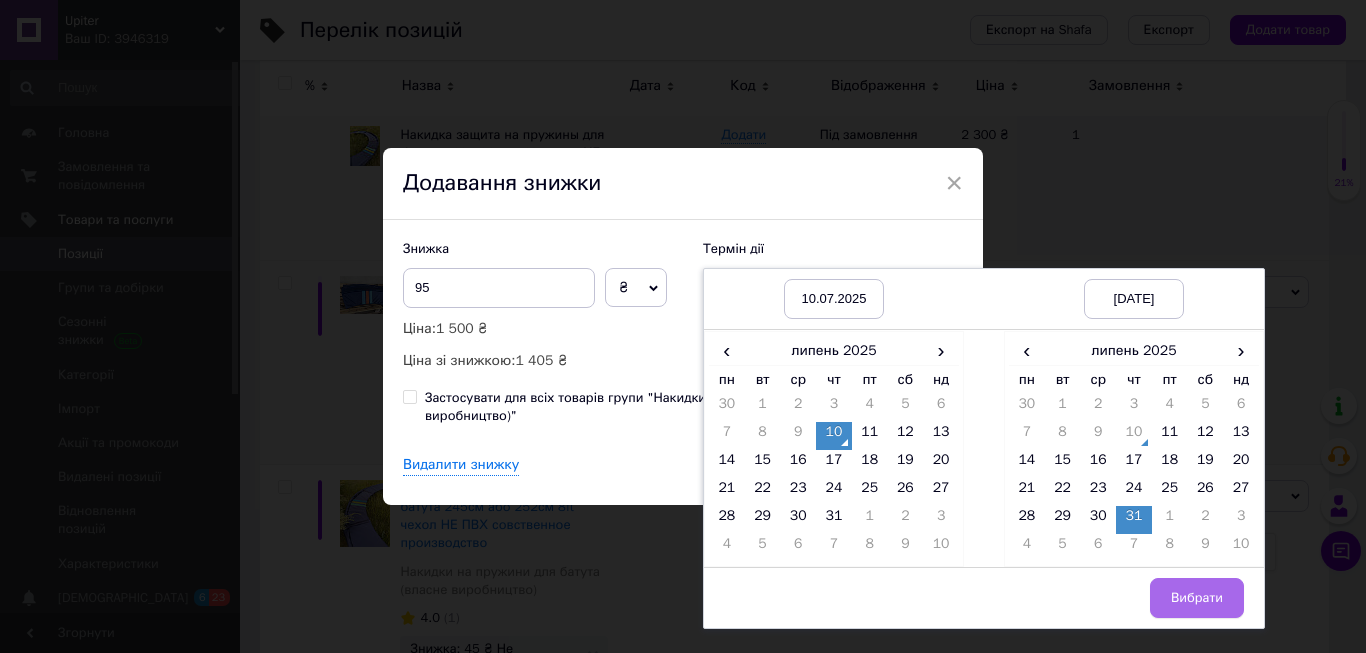 click on "Вибрати" at bounding box center (1197, 598) 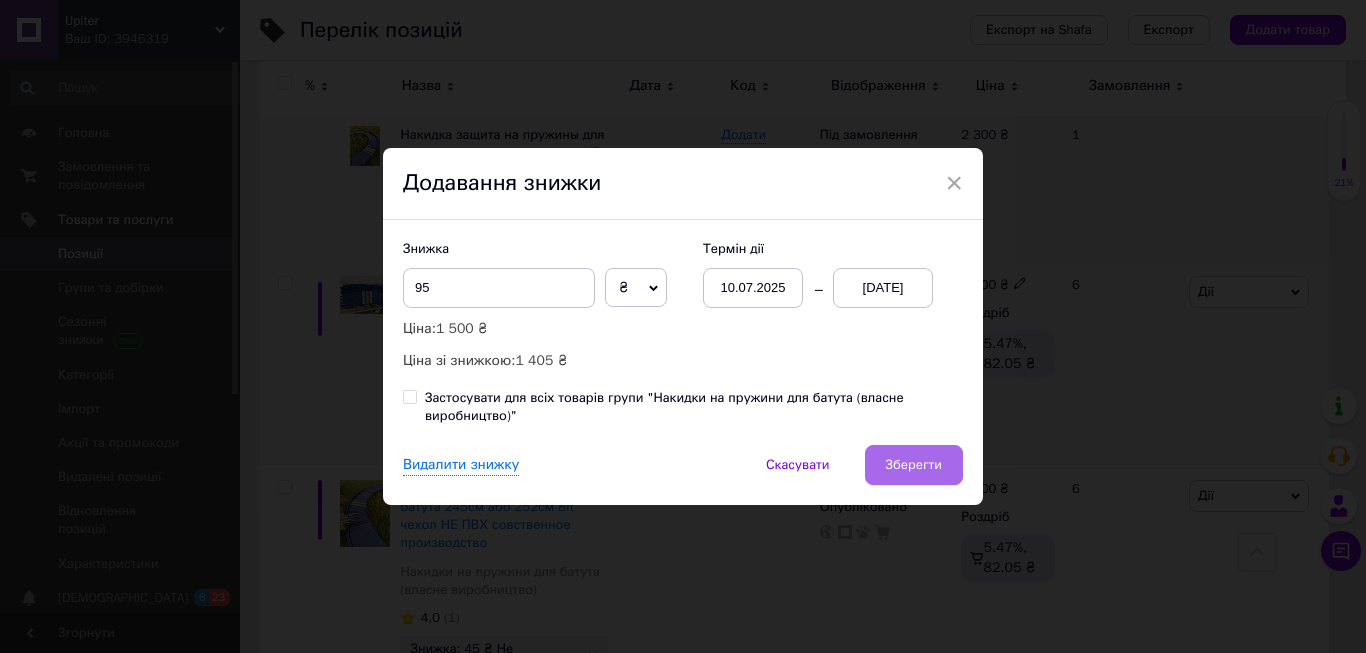 click on "Зберегти" at bounding box center [914, 465] 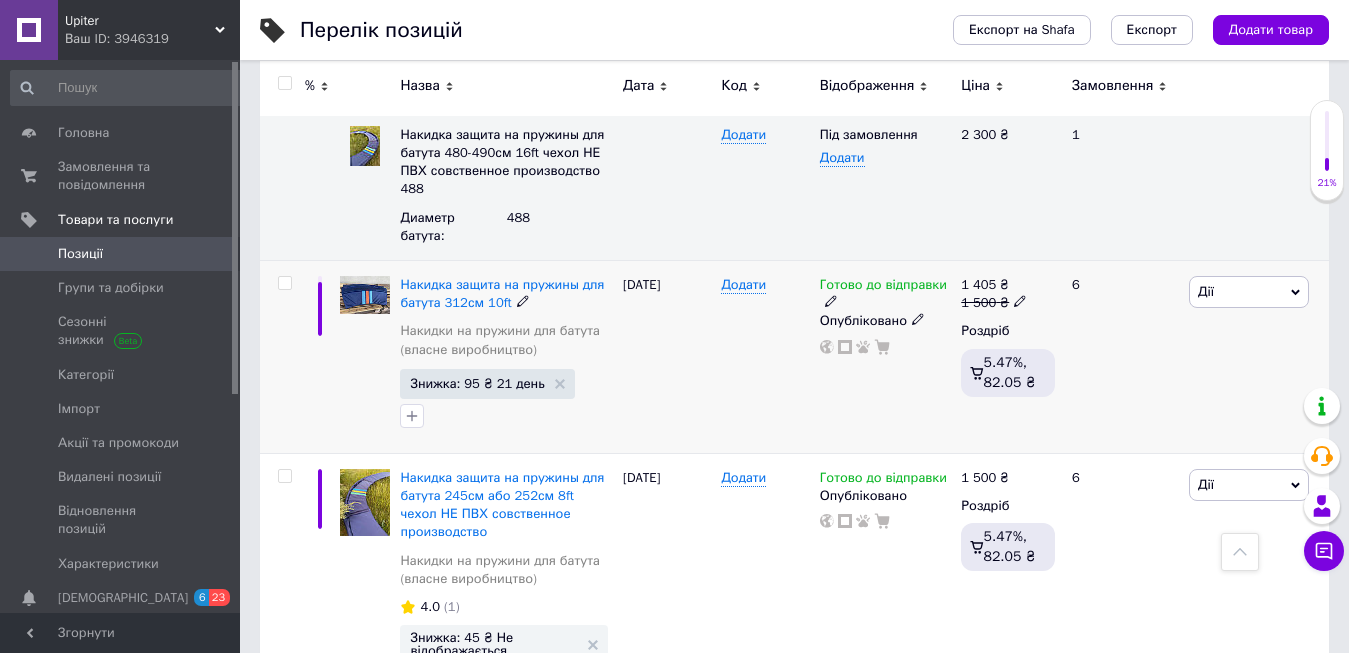 click 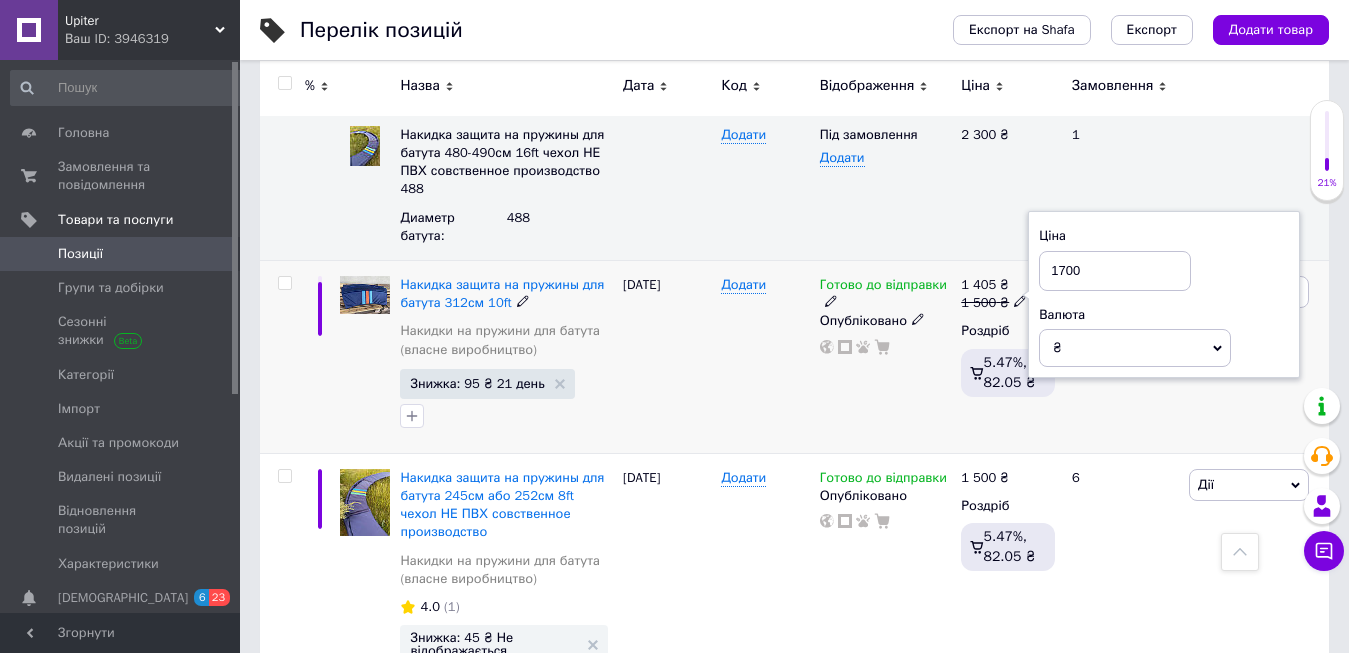 type on "1700" 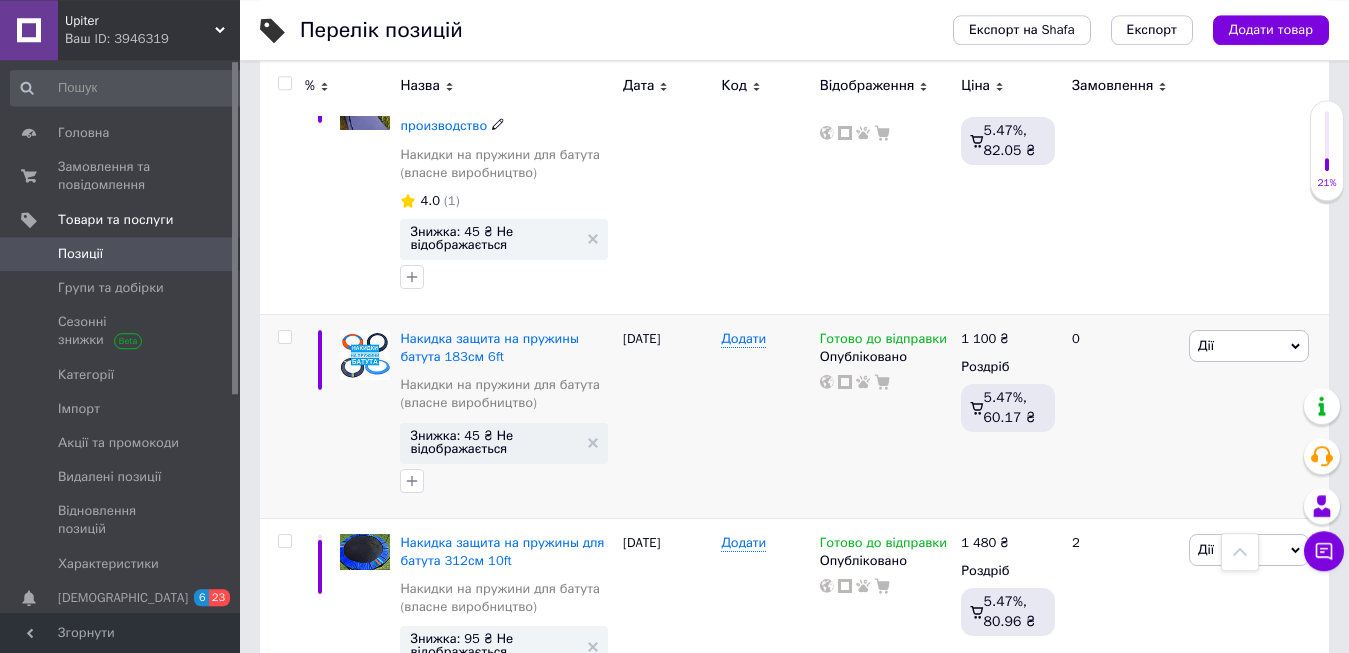 scroll, scrollTop: 2448, scrollLeft: 0, axis: vertical 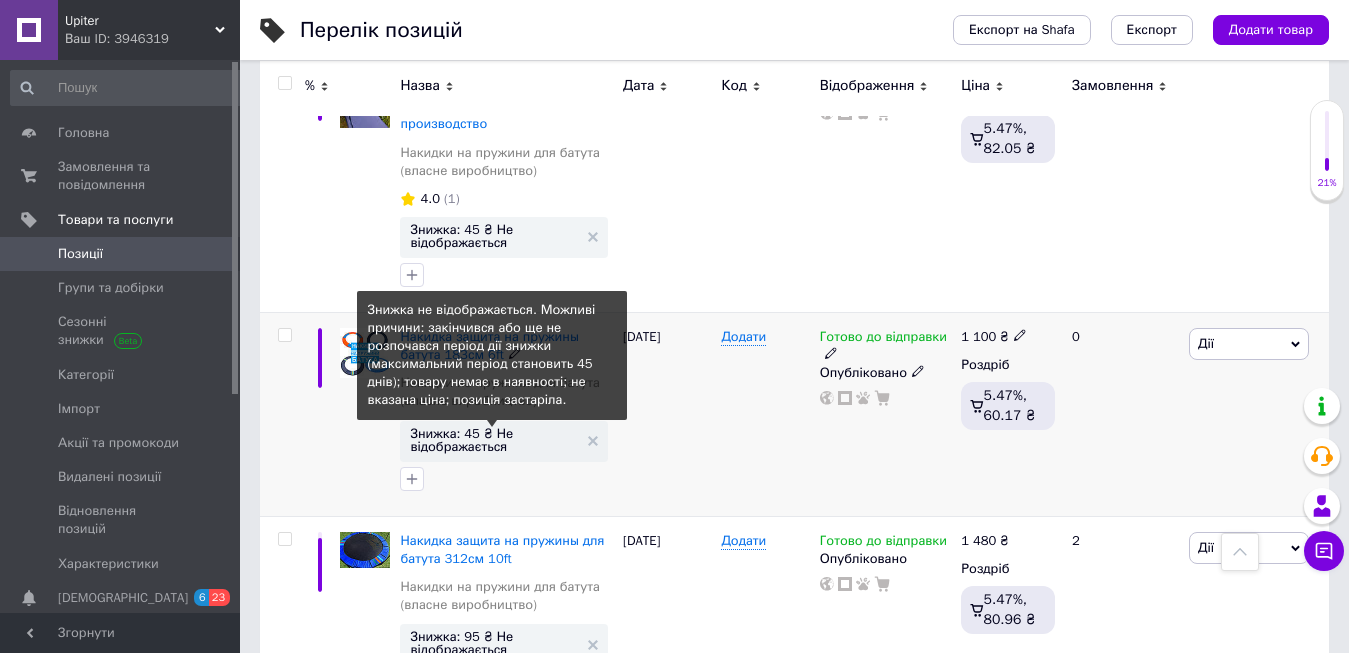 click on "Знижка: 45 ₴ Не відображається" at bounding box center [494, 440] 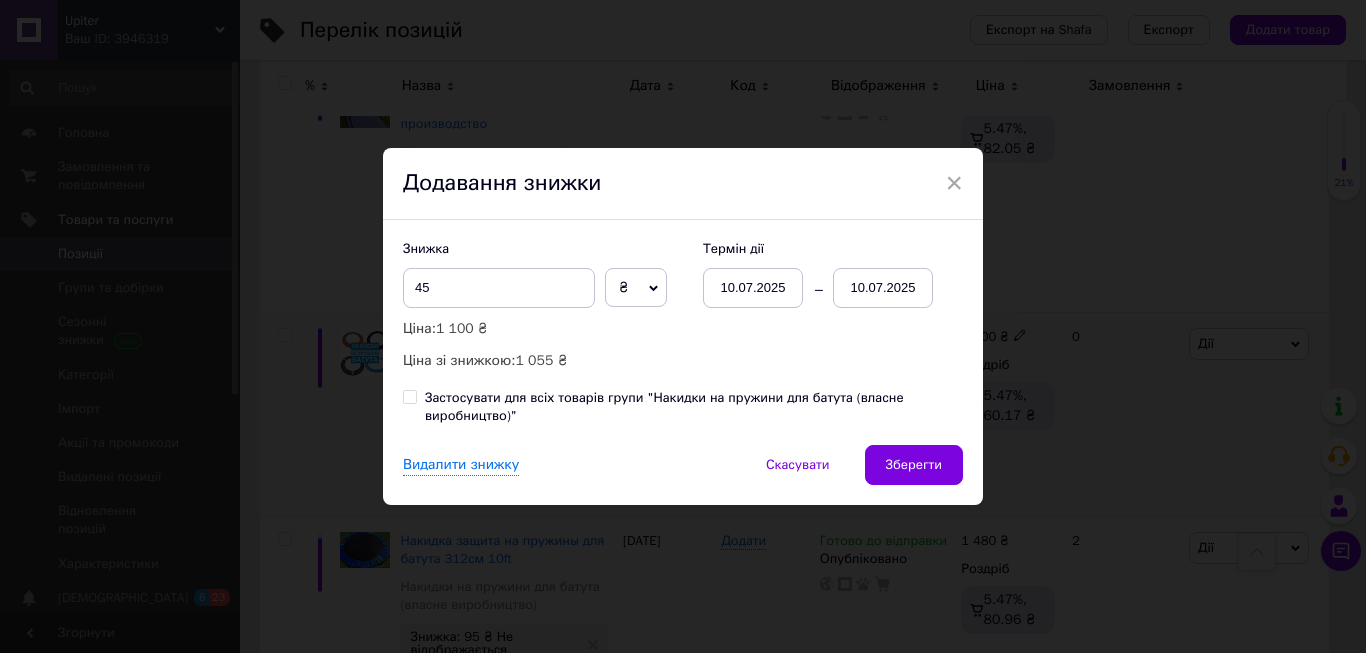 click on "10.07.2025" at bounding box center (883, 288) 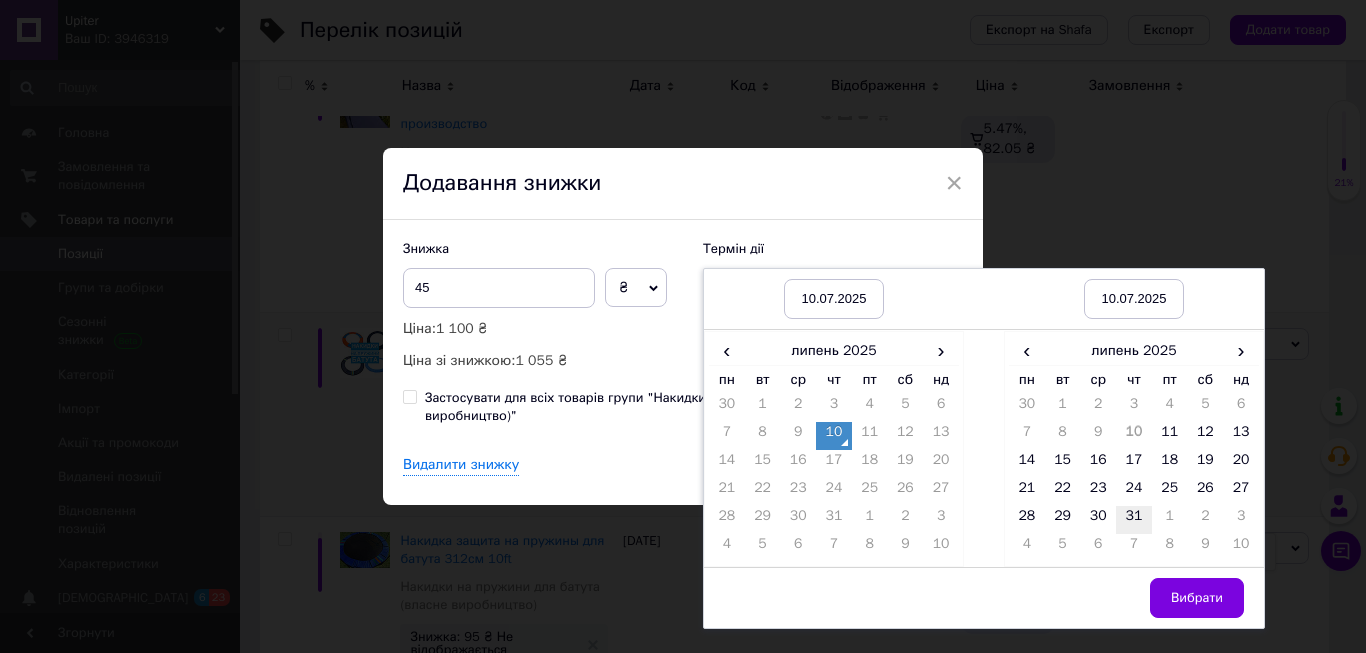 click on "31" at bounding box center (1134, 520) 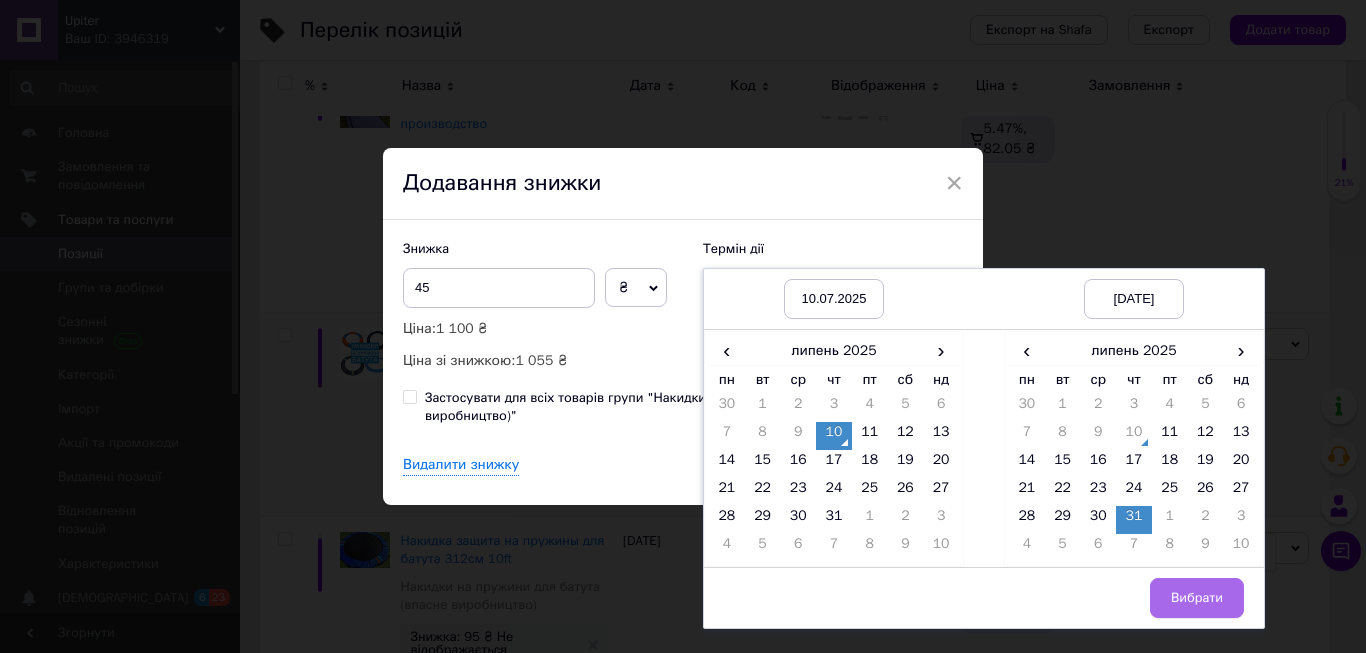 click on "Вибрати" at bounding box center [1197, 598] 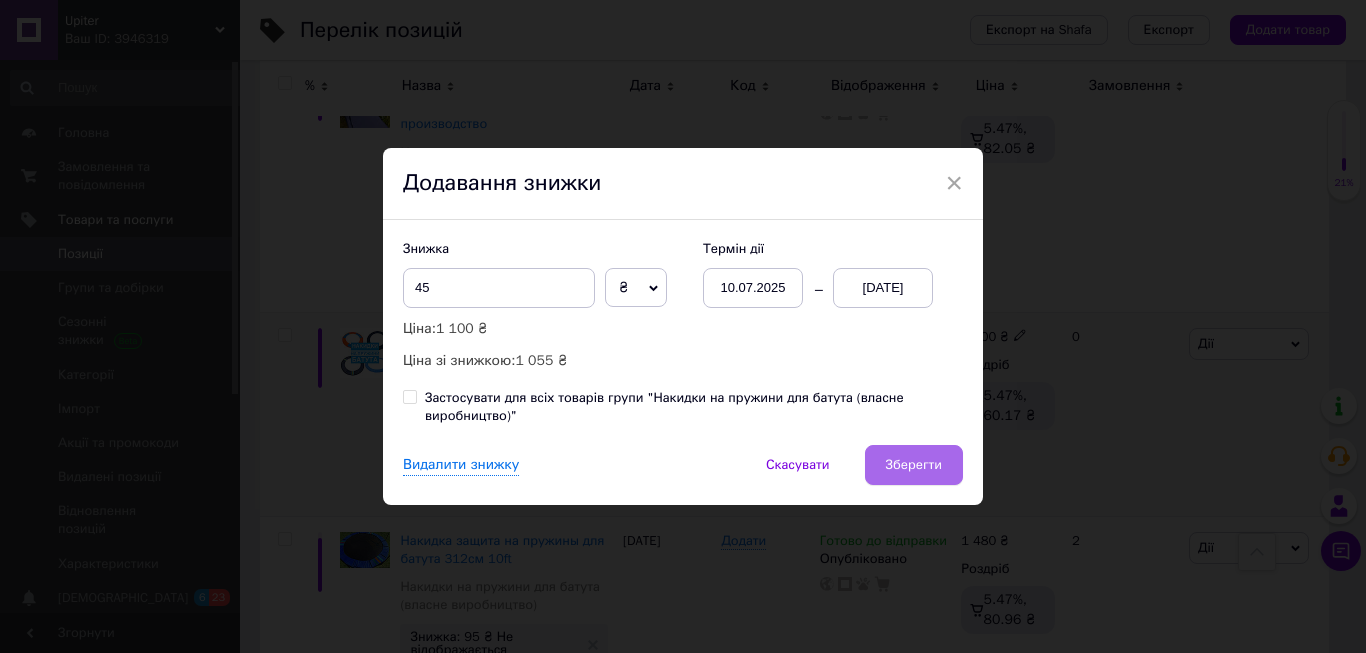 click on "Зберегти" at bounding box center [914, 465] 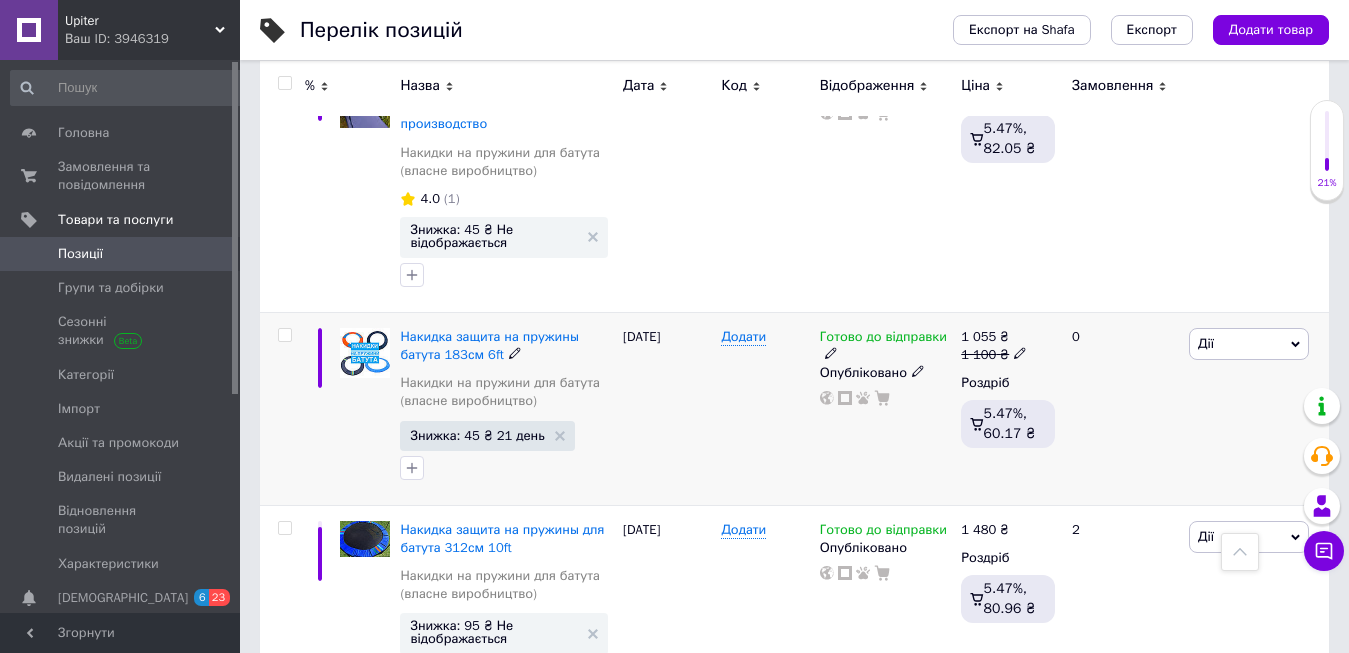 click 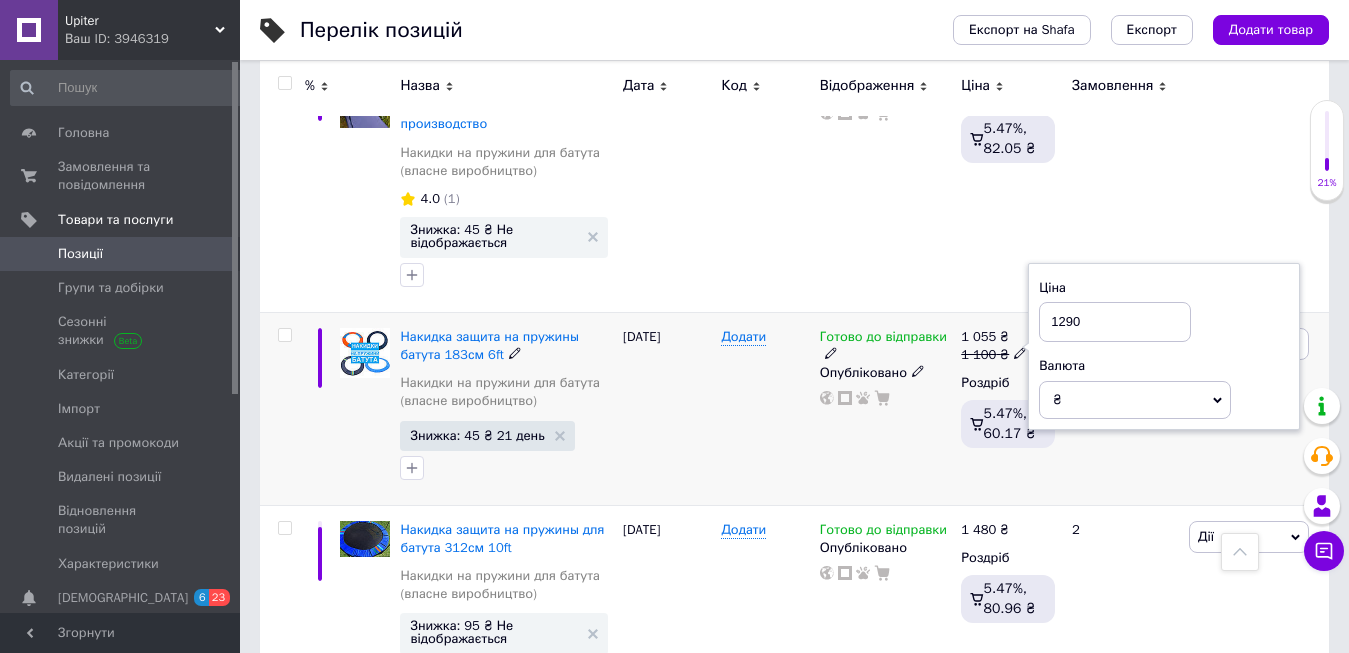 type on "1290" 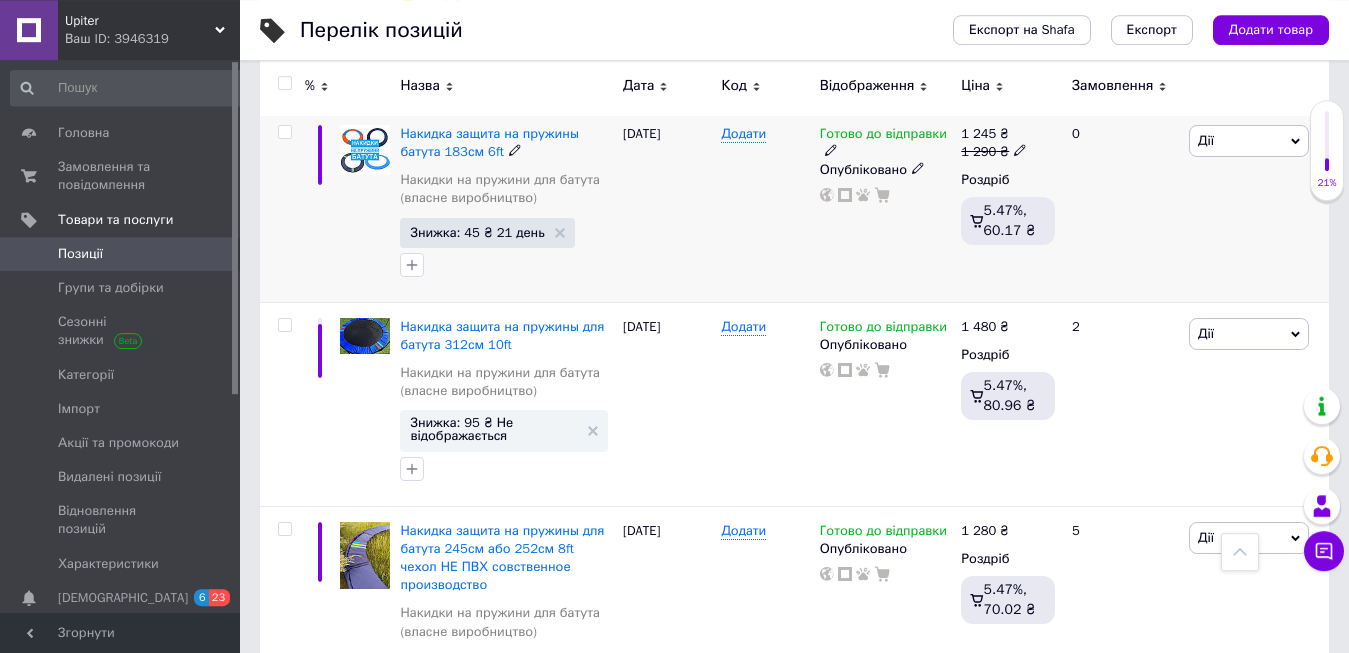 scroll, scrollTop: 2652, scrollLeft: 0, axis: vertical 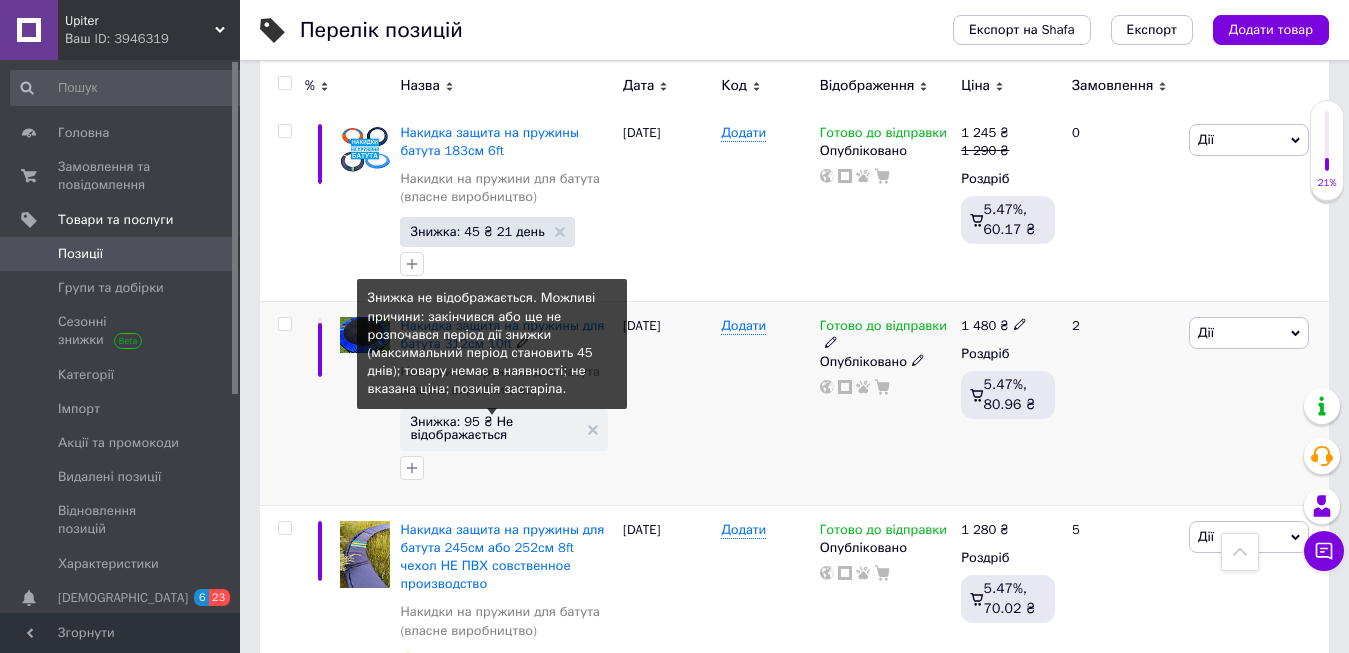 click on "Знижка: 95 ₴ Не відображається" at bounding box center (494, 428) 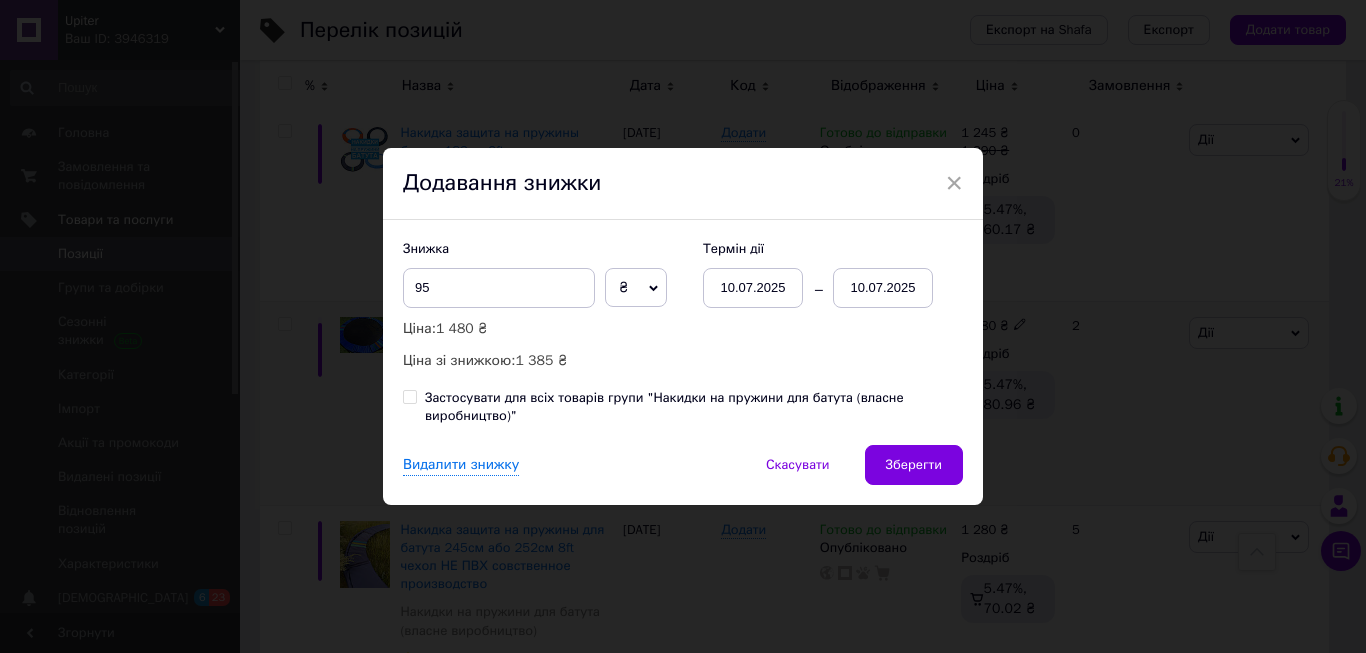 click on "10.07.2025" at bounding box center [883, 288] 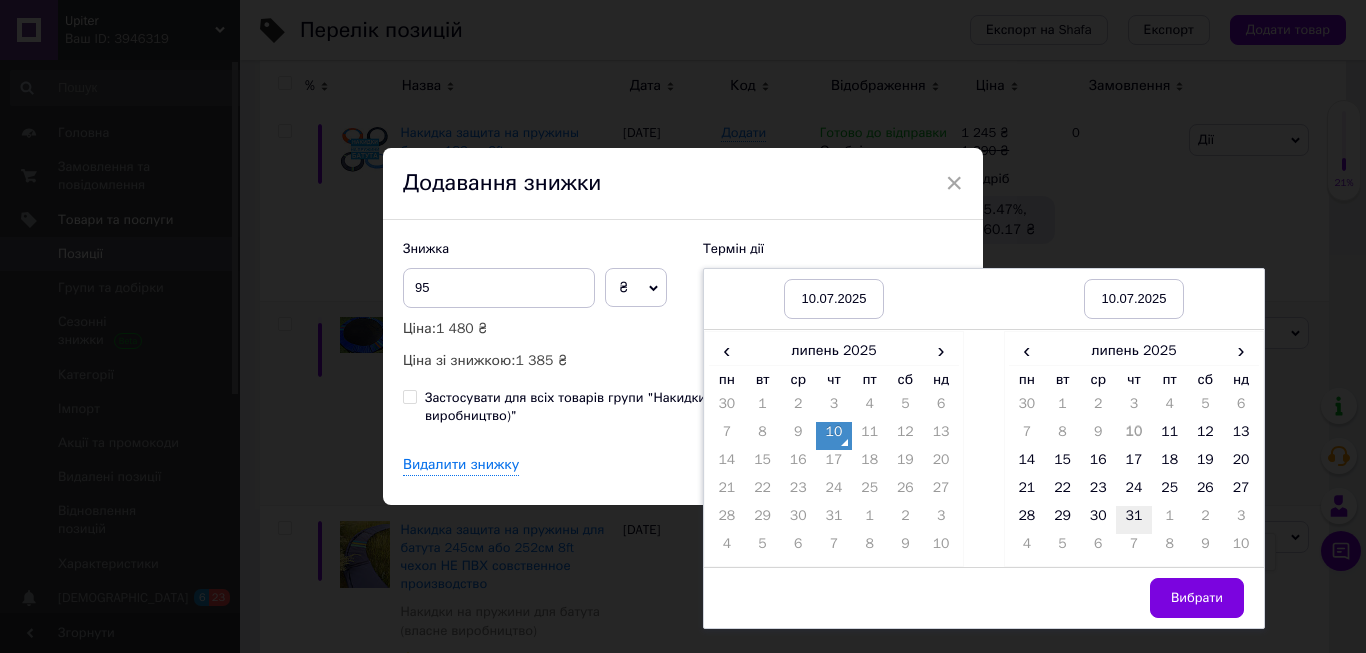 click on "31" at bounding box center (1134, 520) 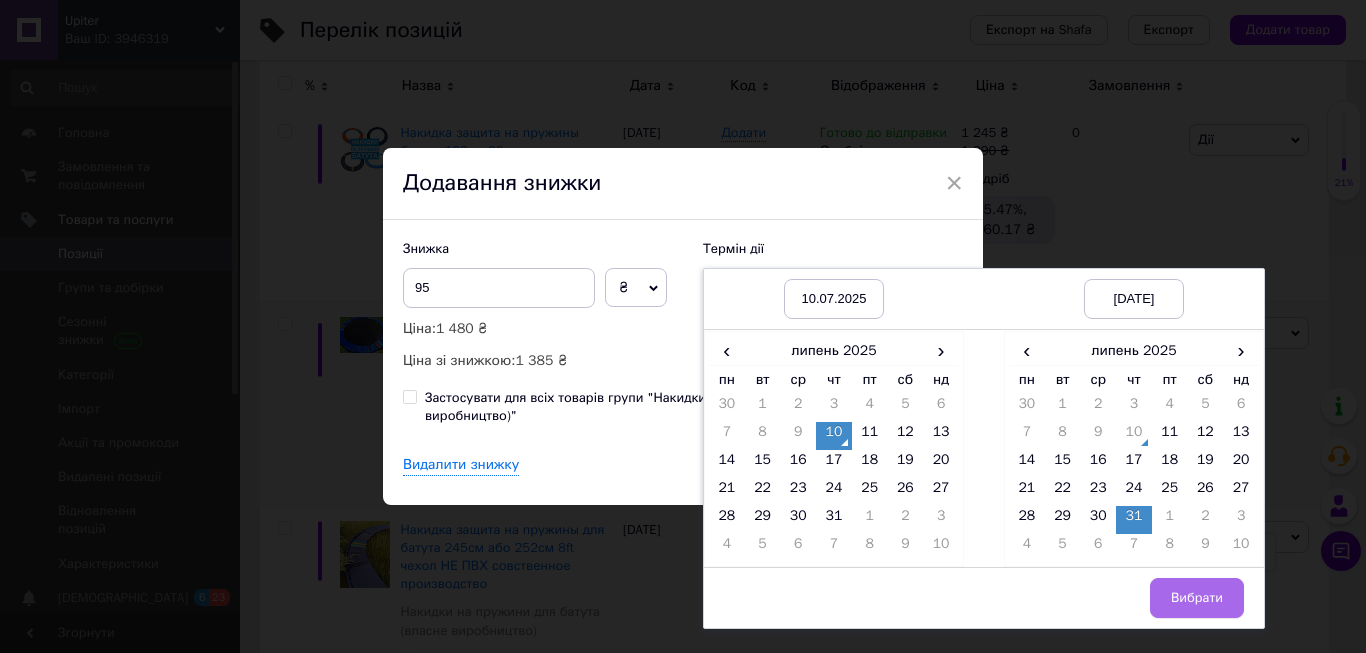 click on "Вибрати" at bounding box center (1197, 598) 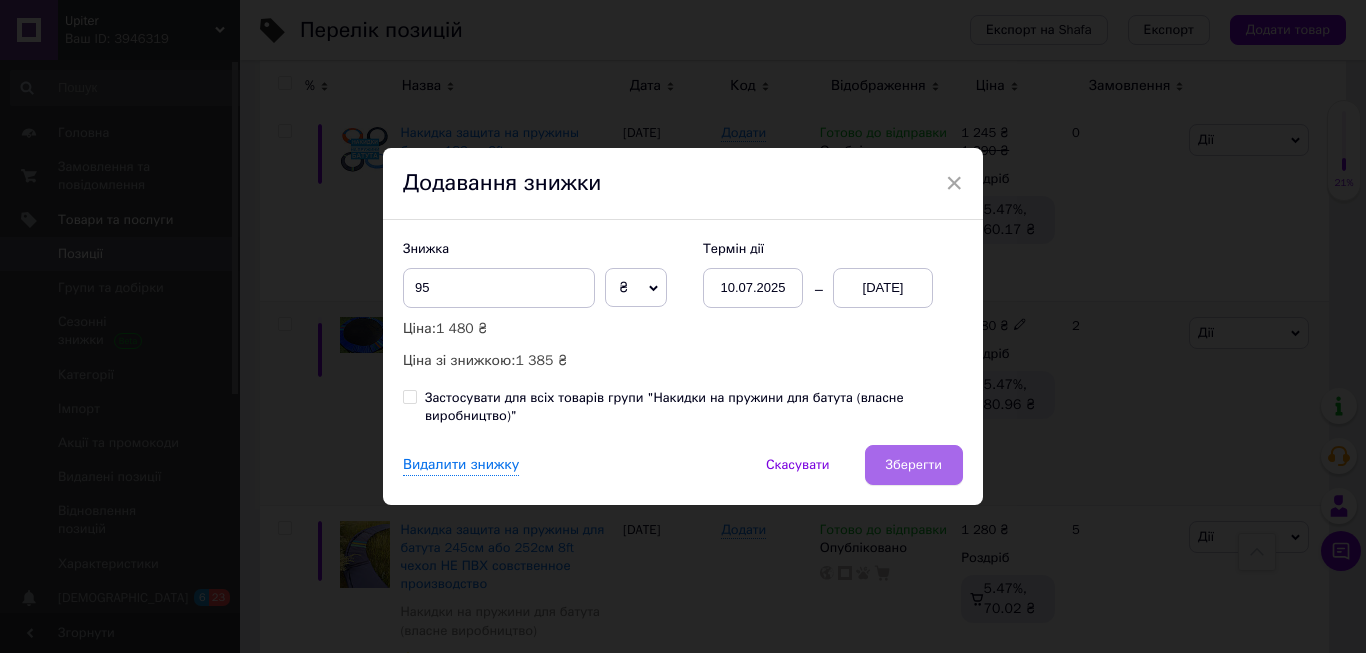 click on "Зберегти" at bounding box center (914, 465) 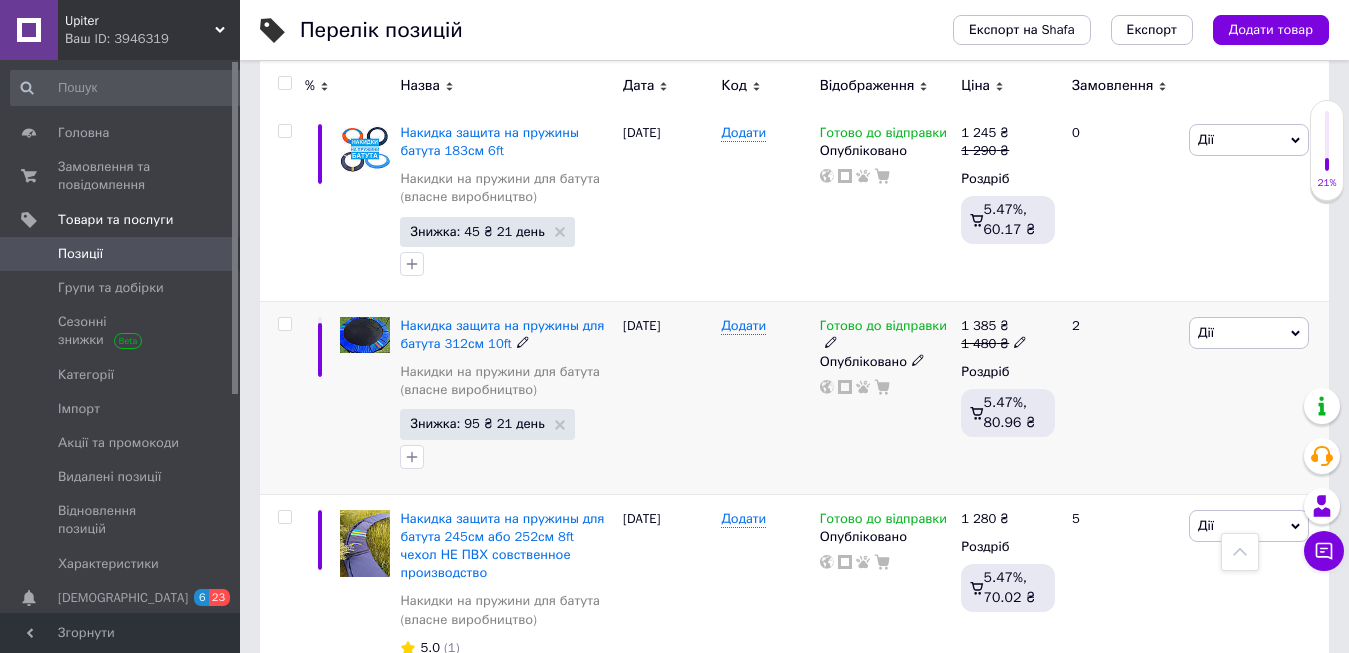 click 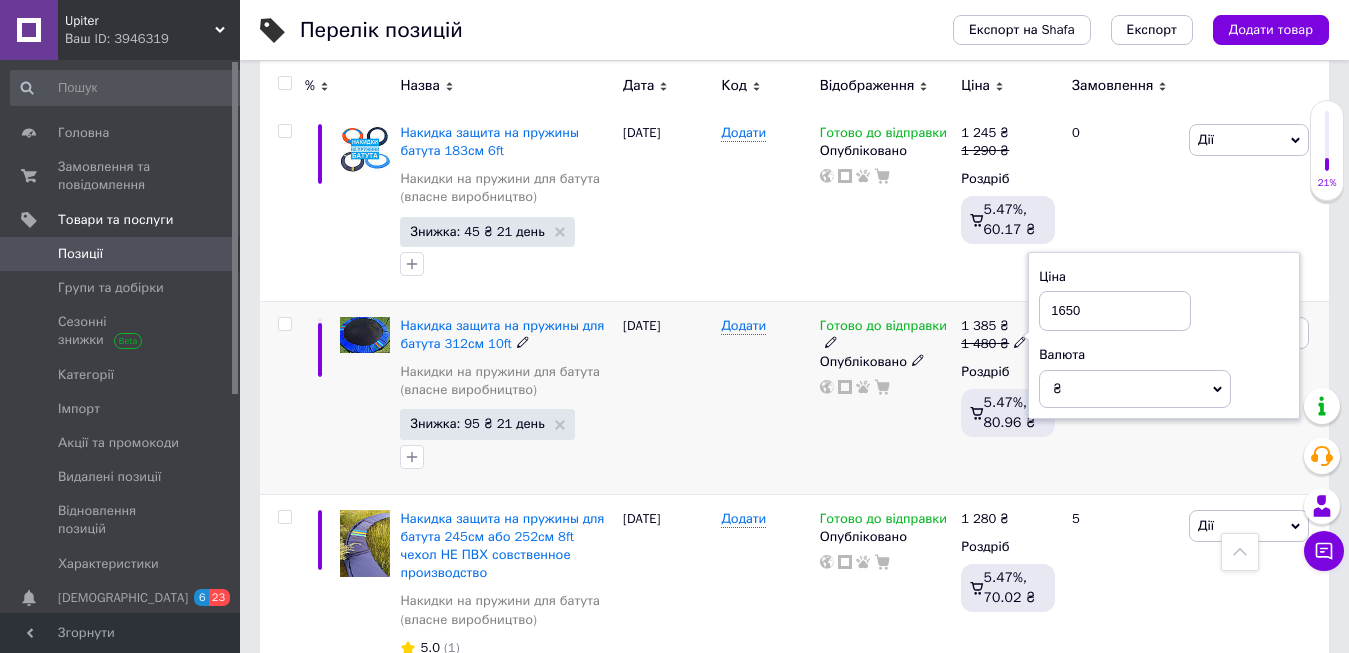 type on "1650" 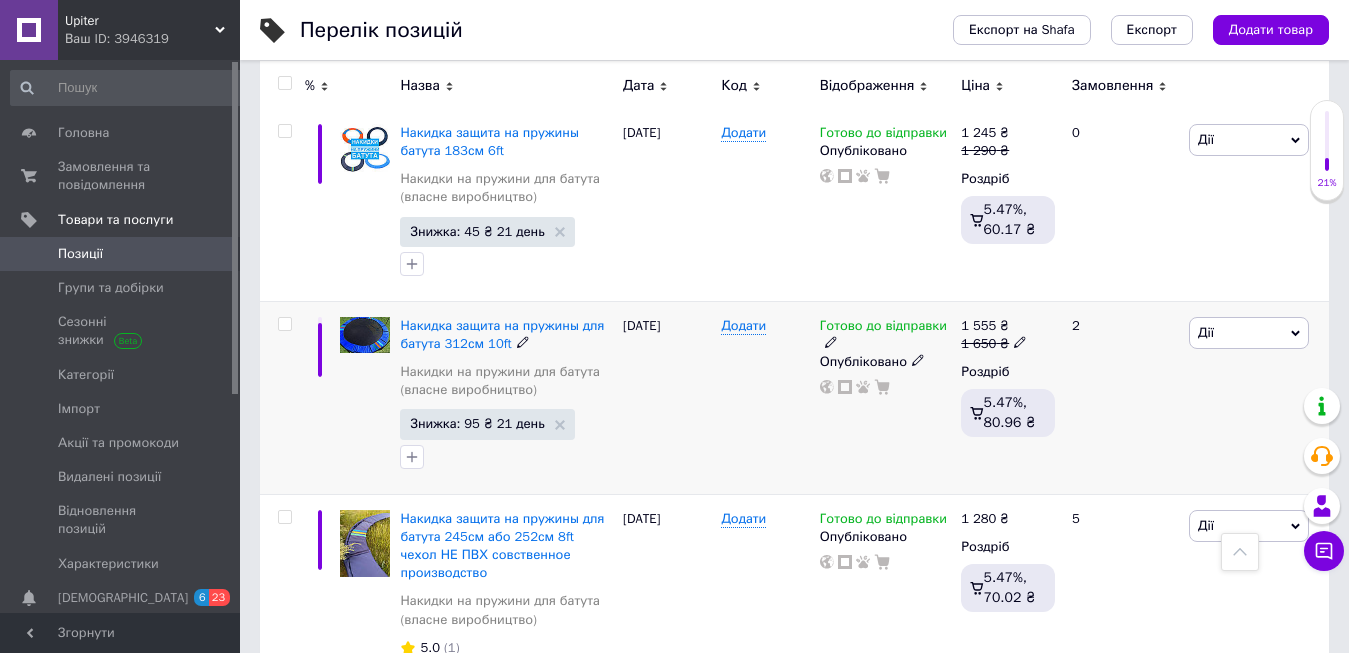 click 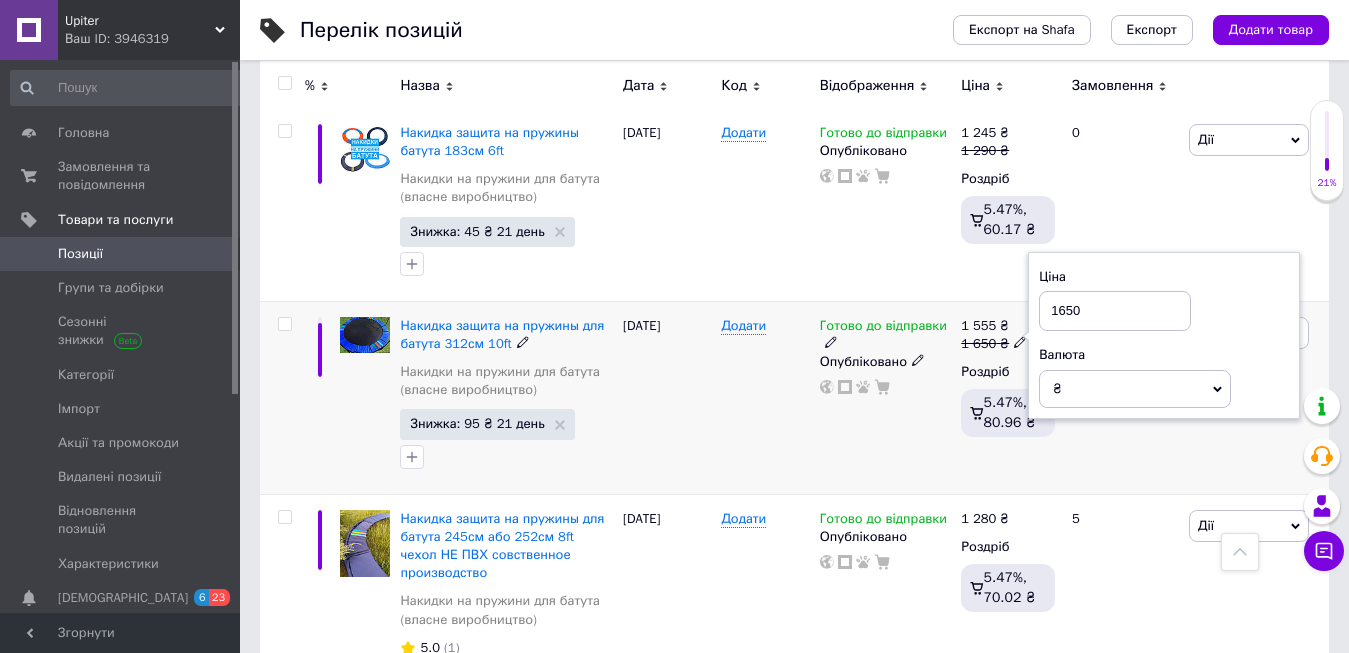click on "1650" at bounding box center (1115, 311) 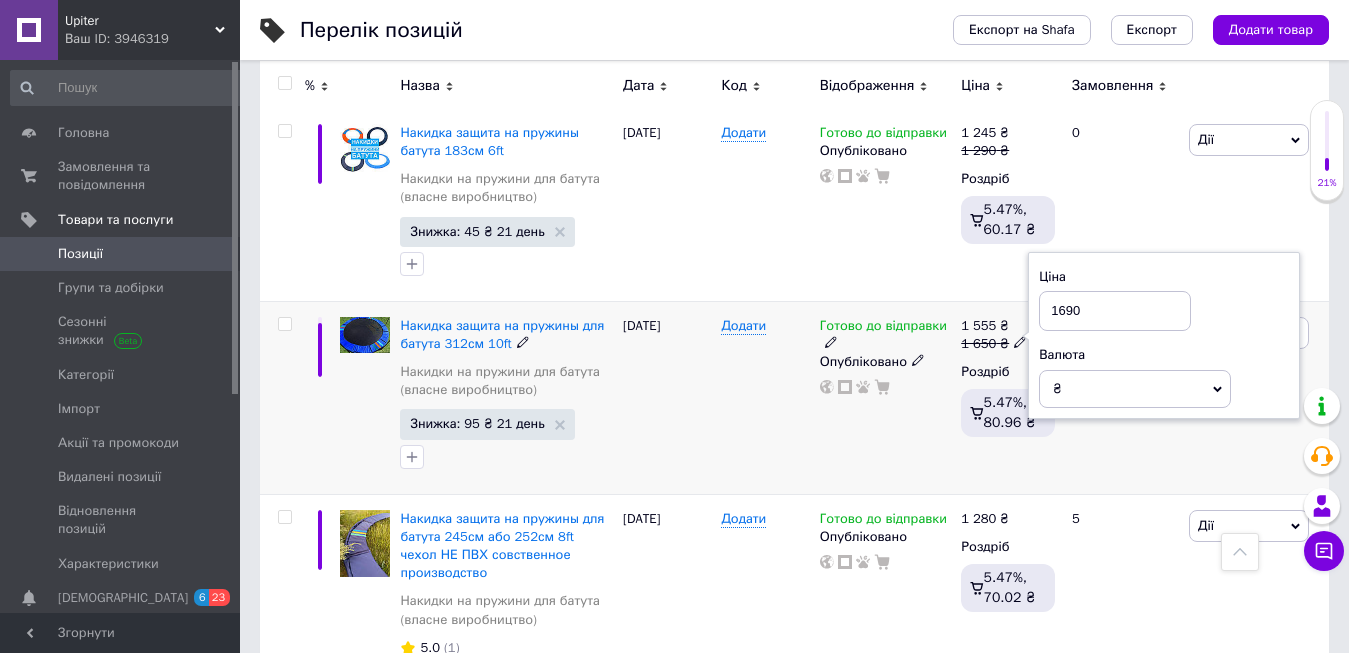 type on "1690" 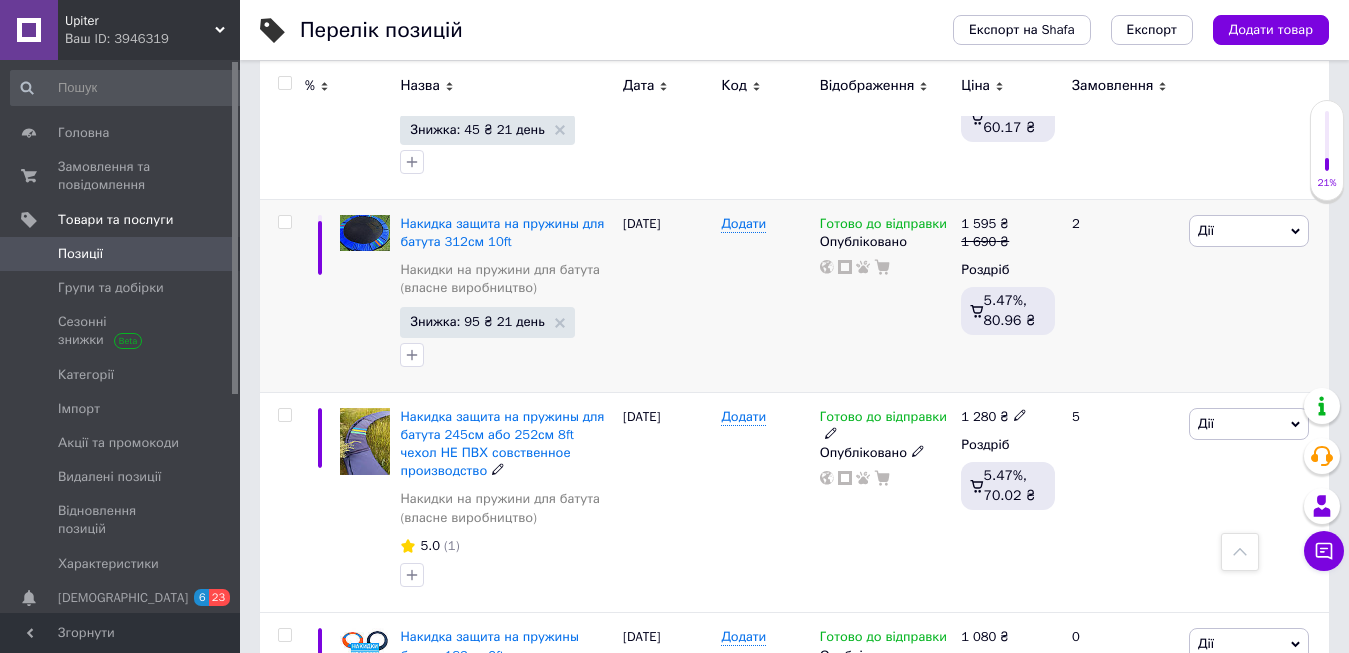 scroll, scrollTop: 2856, scrollLeft: 0, axis: vertical 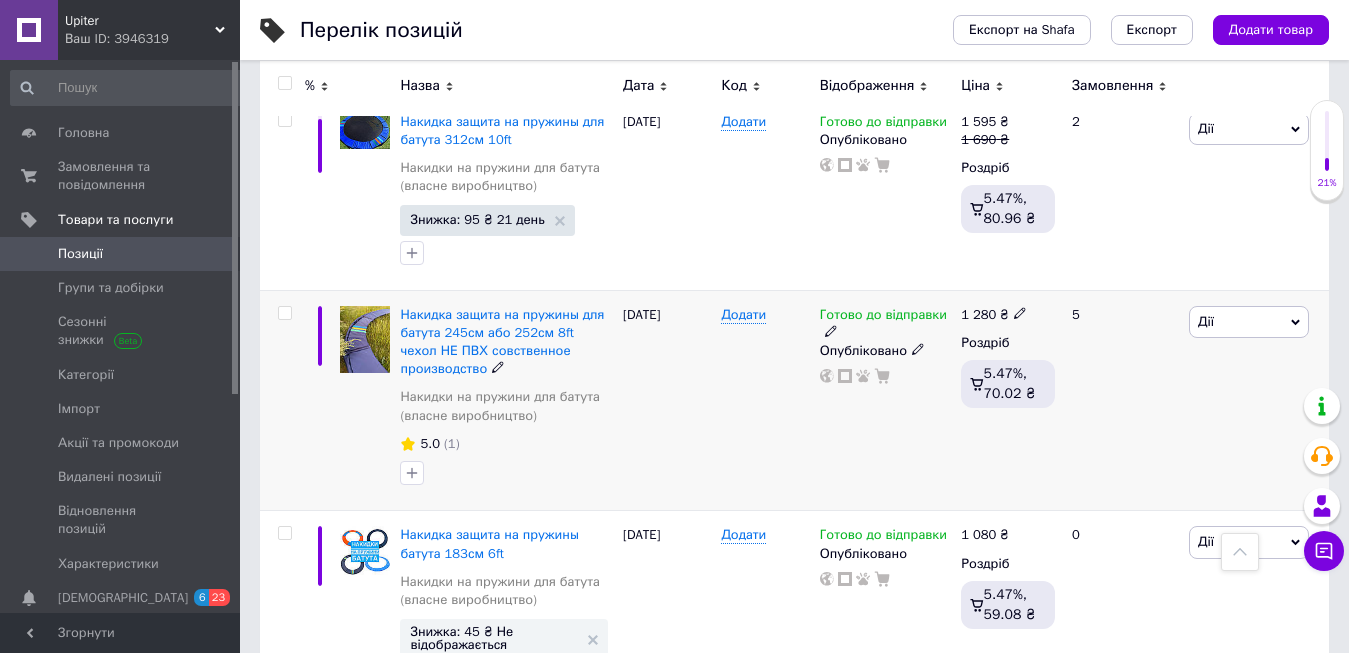 click 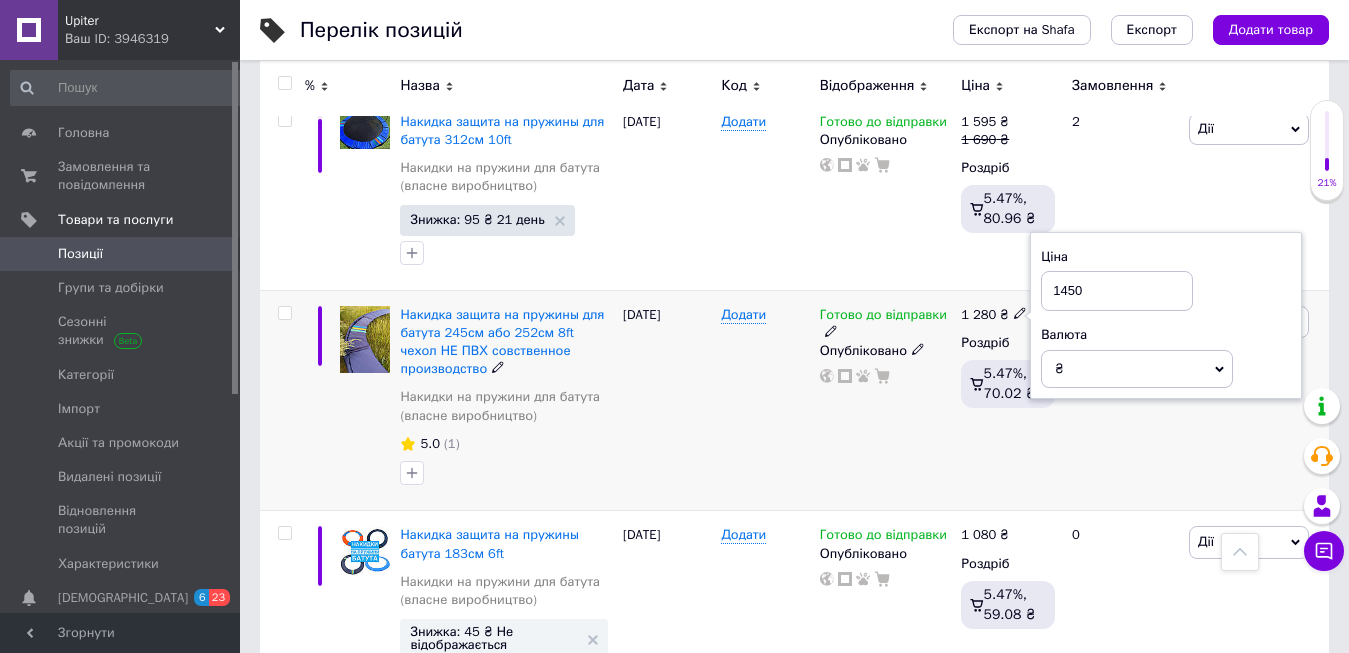 type on "1450" 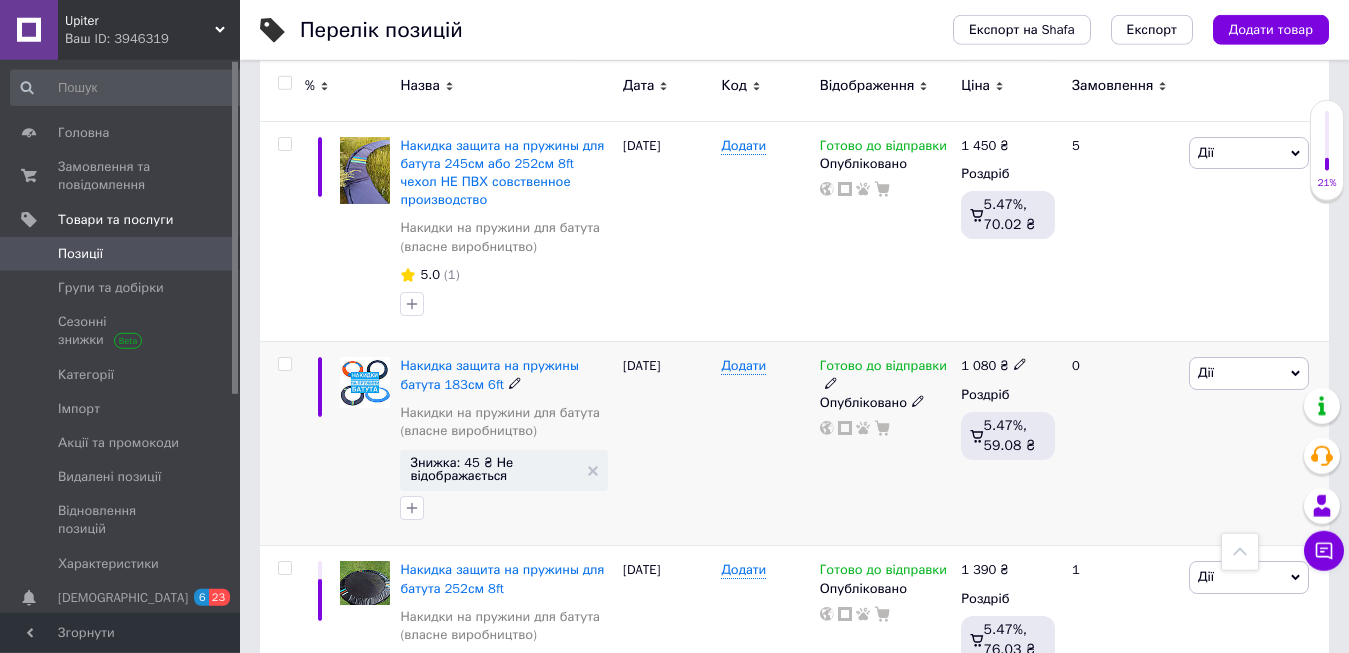 scroll, scrollTop: 3060, scrollLeft: 0, axis: vertical 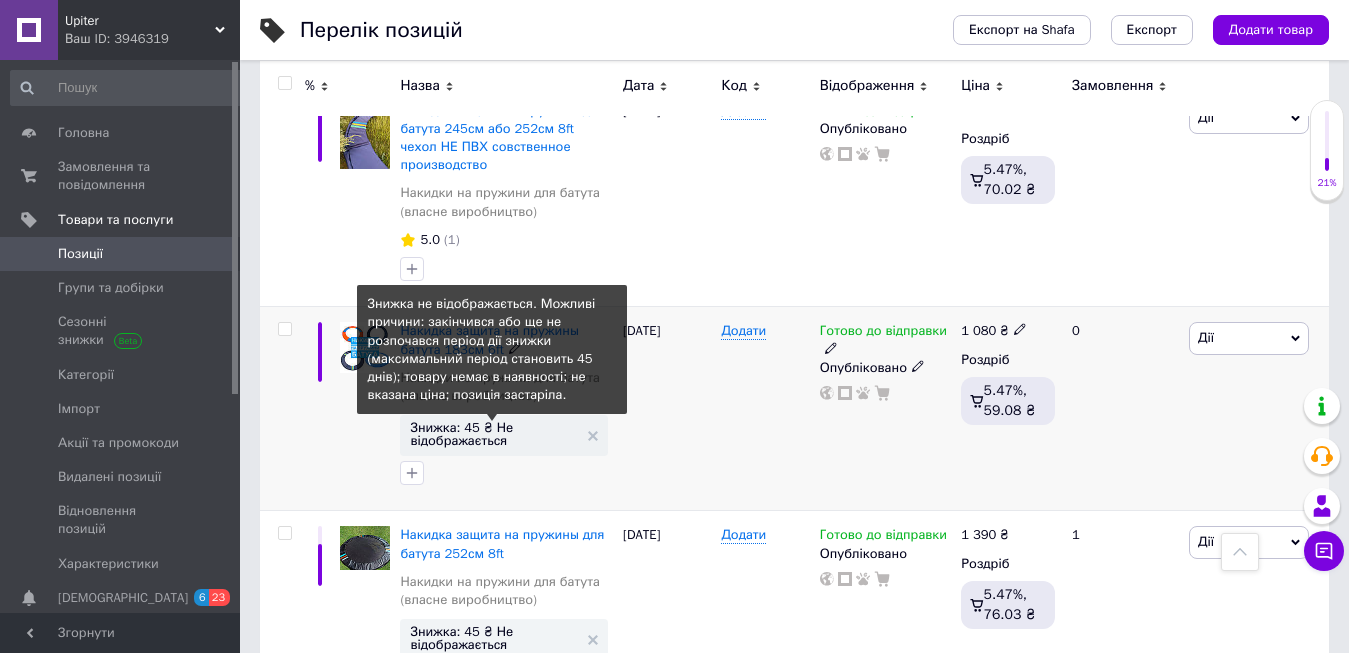click on "Знижка: 45 ₴ Не відображається" at bounding box center [494, 434] 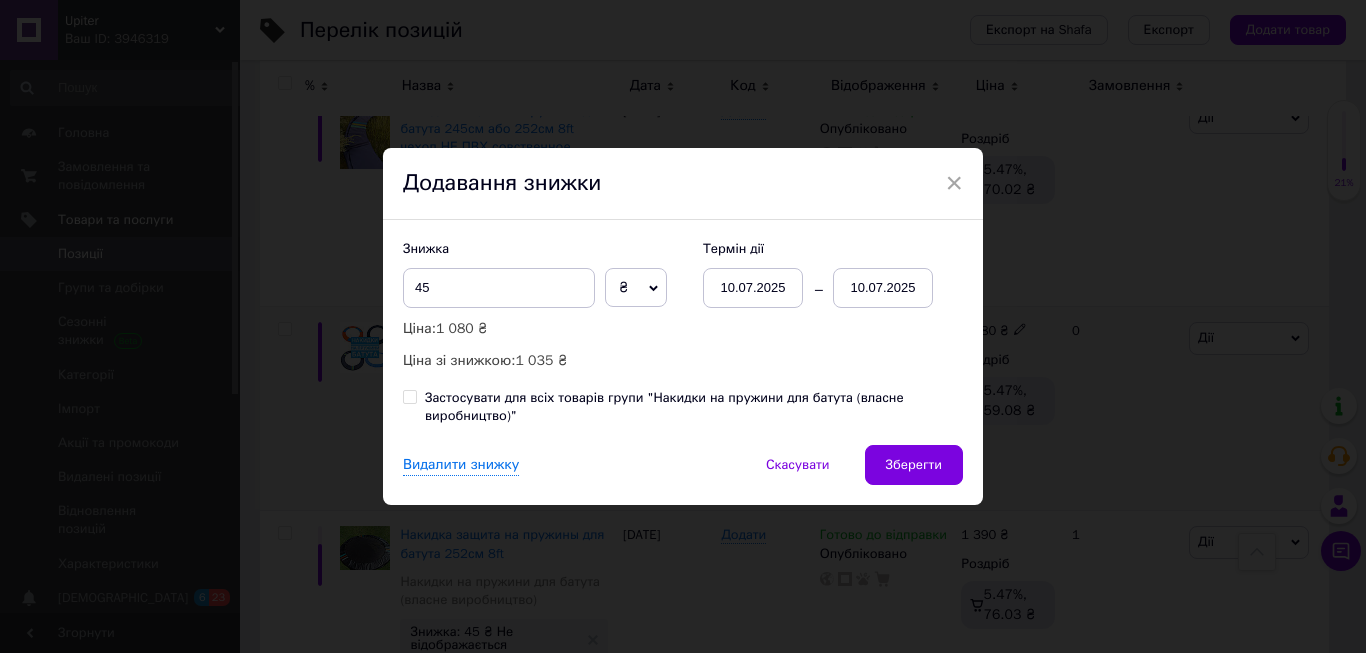 click on "10.07.2025" at bounding box center (883, 288) 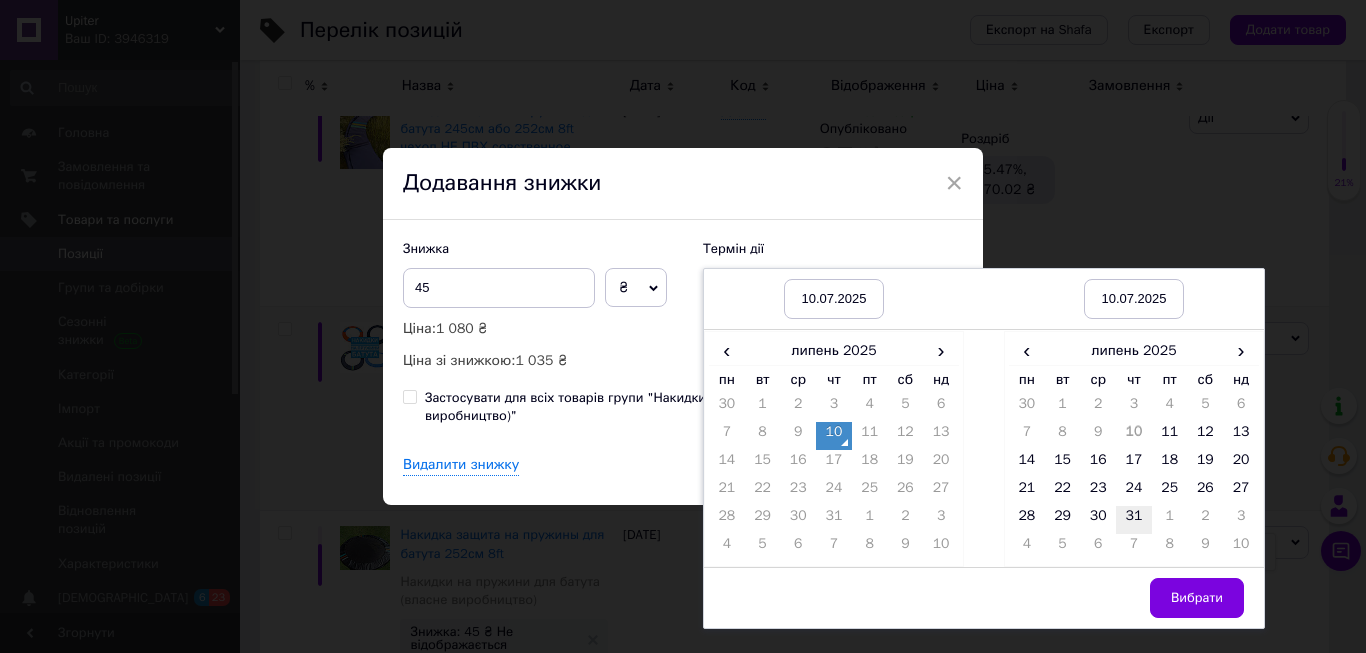 click on "31" at bounding box center [1134, 520] 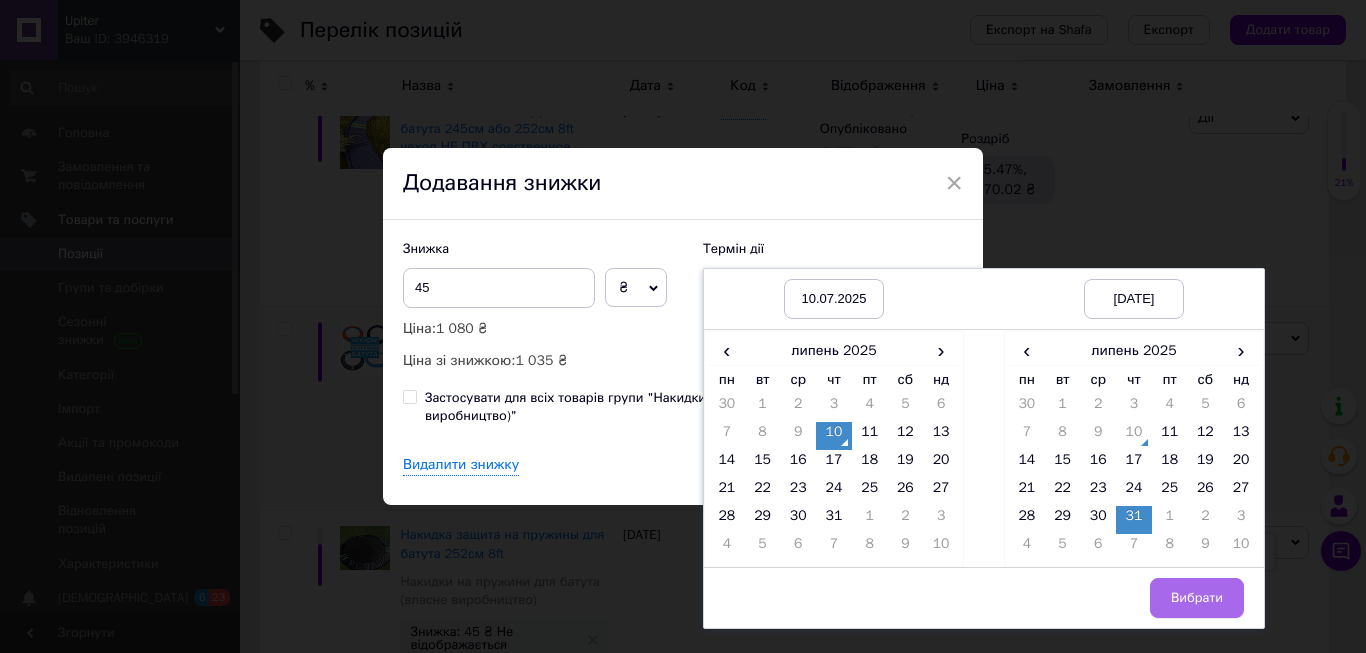 click on "Вибрати" at bounding box center (1197, 598) 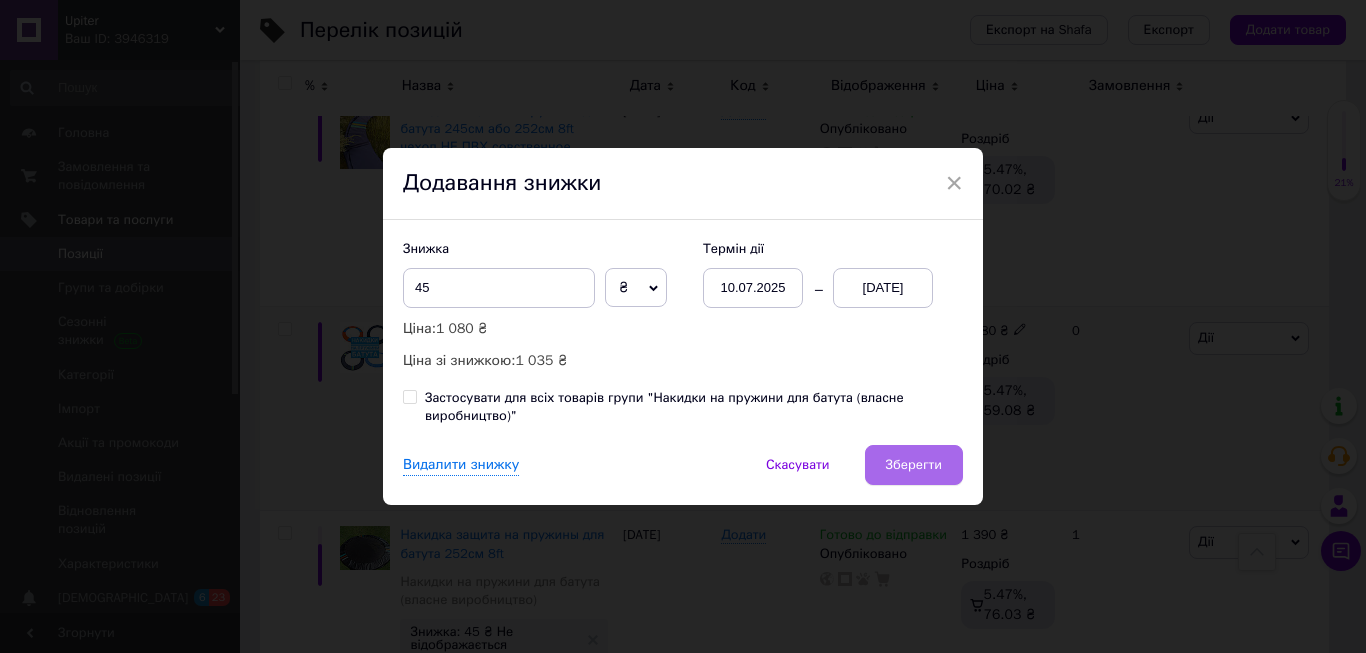 click on "Зберегти" at bounding box center [914, 465] 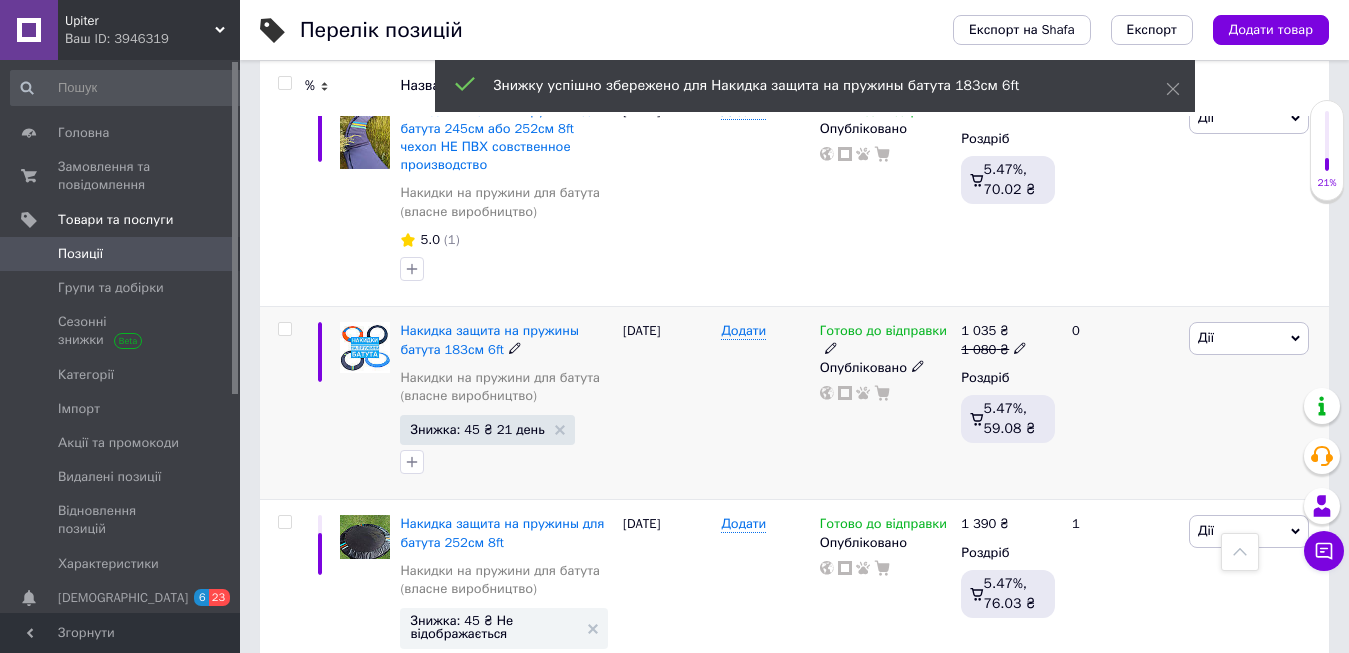 click 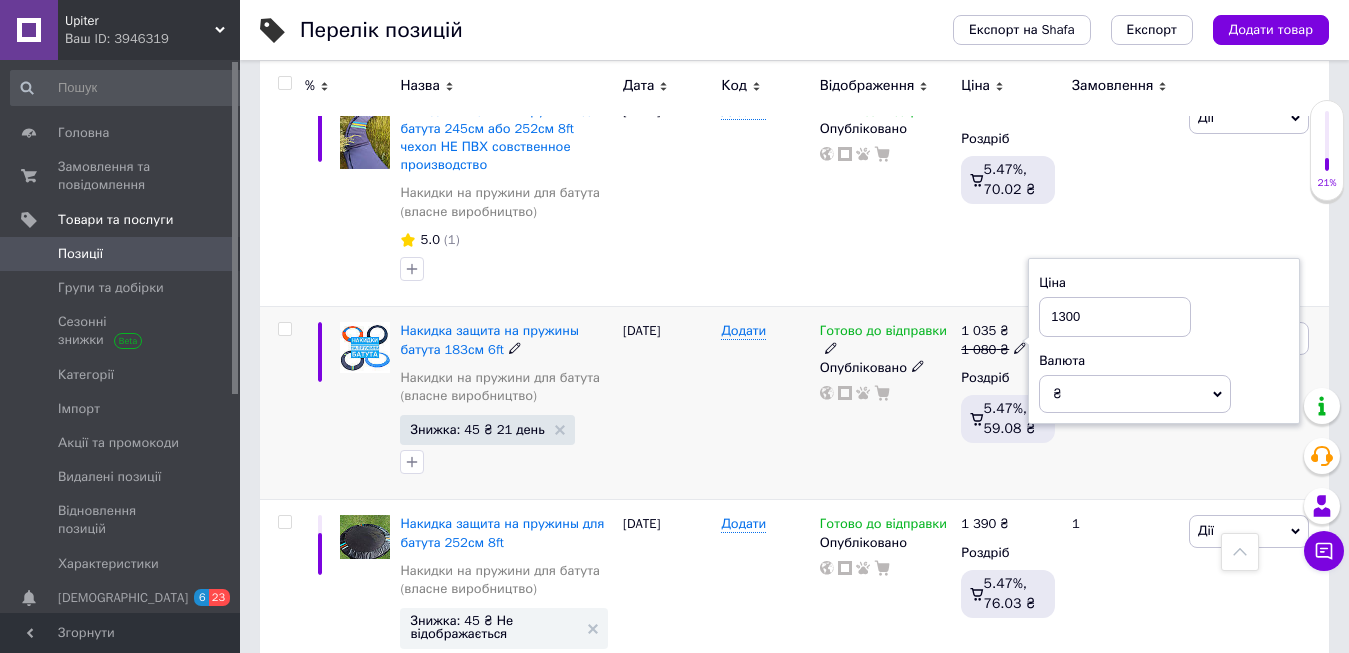 type on "1300" 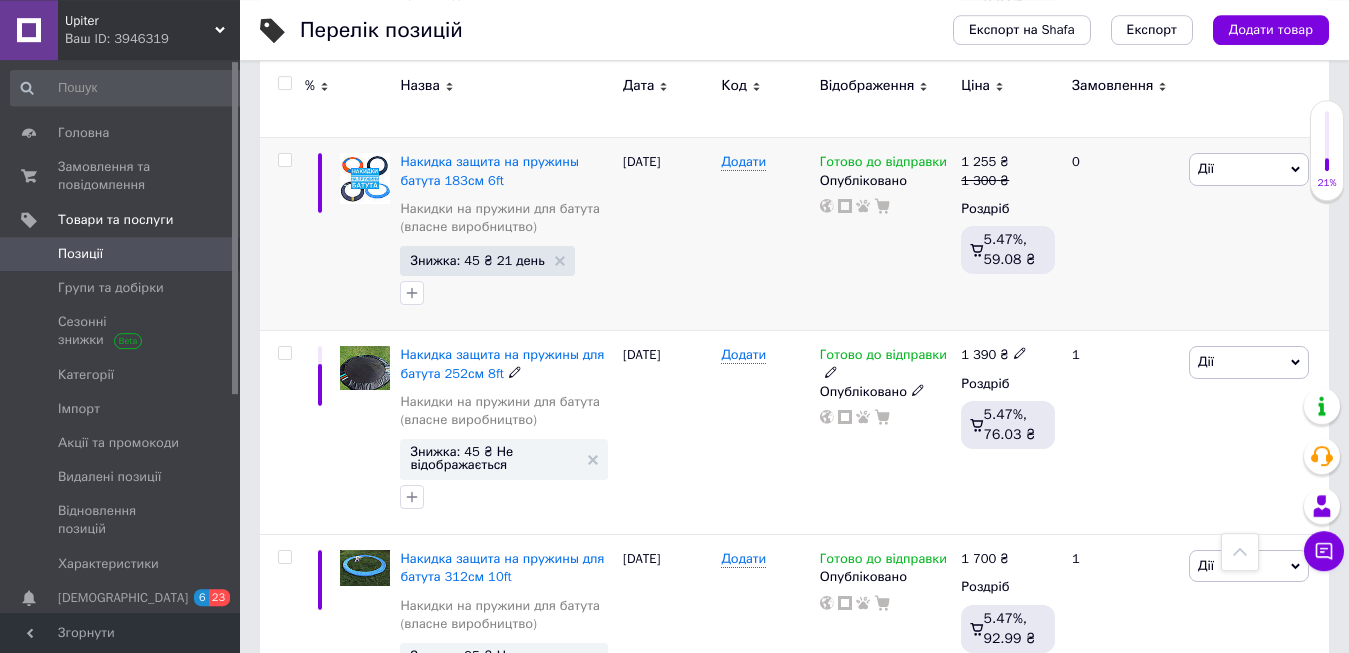 scroll, scrollTop: 3264, scrollLeft: 0, axis: vertical 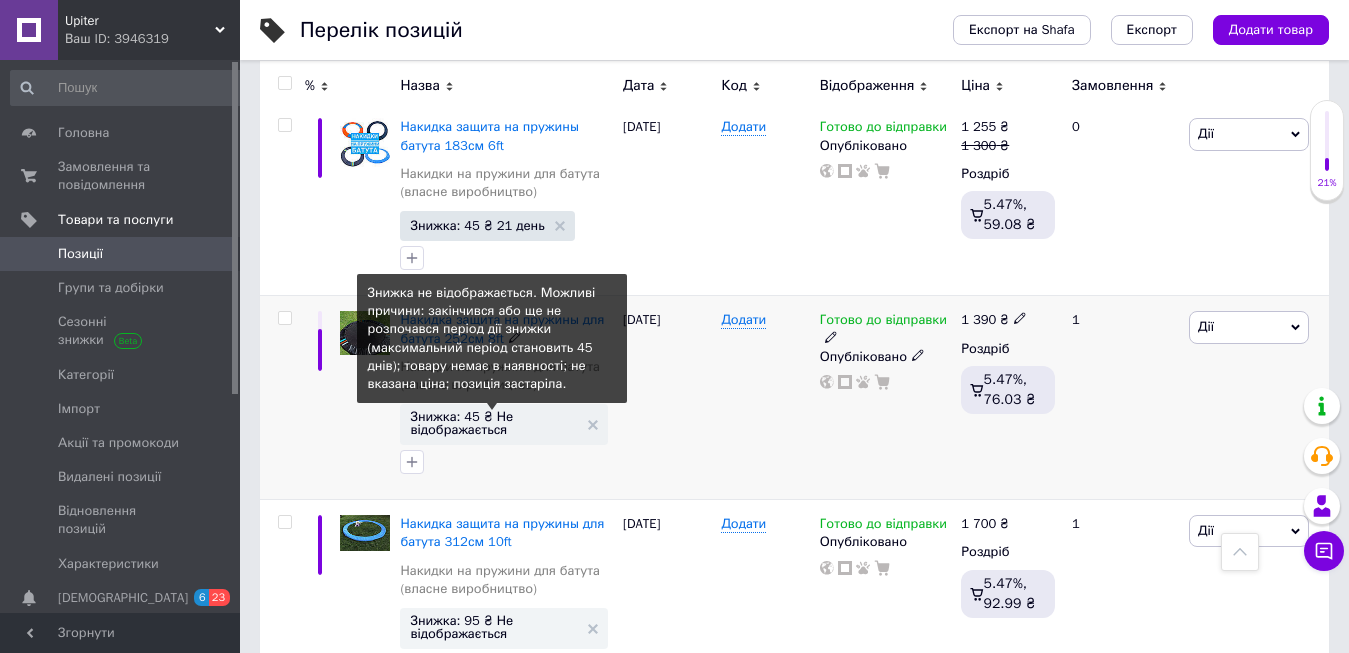 click on "Знижка: 45 ₴ Не відображається" at bounding box center [494, 423] 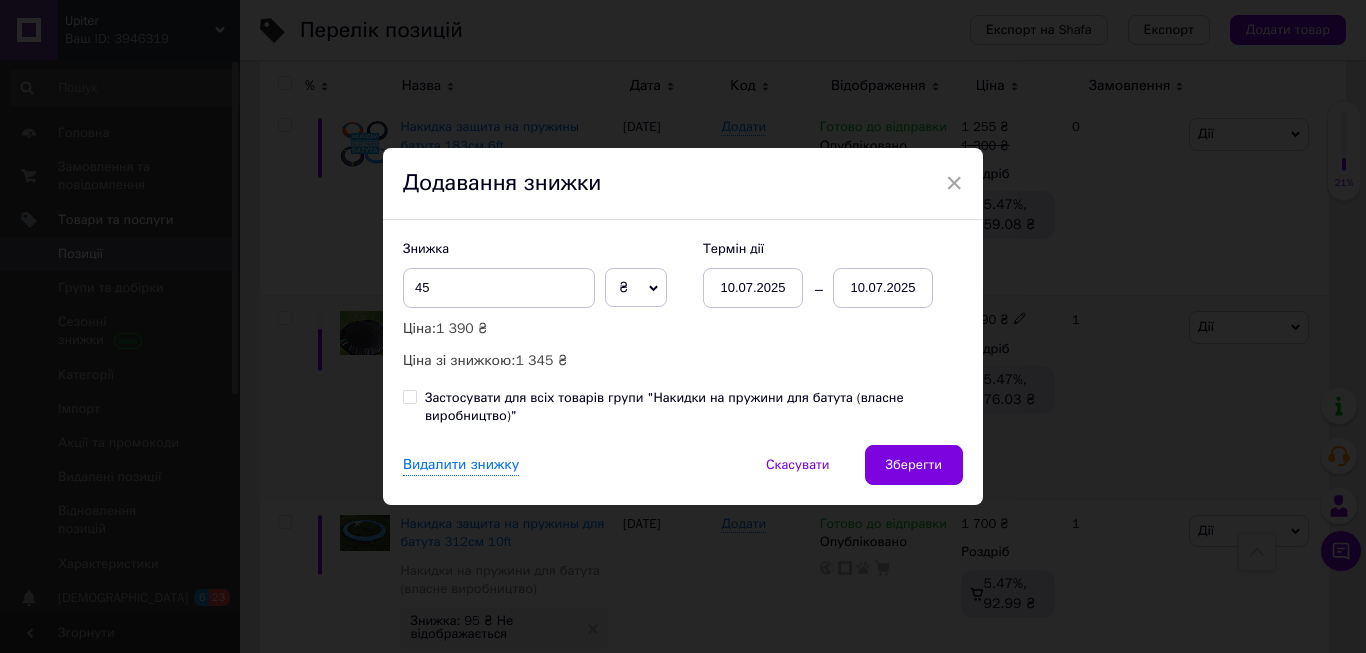click on "10.07.2025" at bounding box center [883, 288] 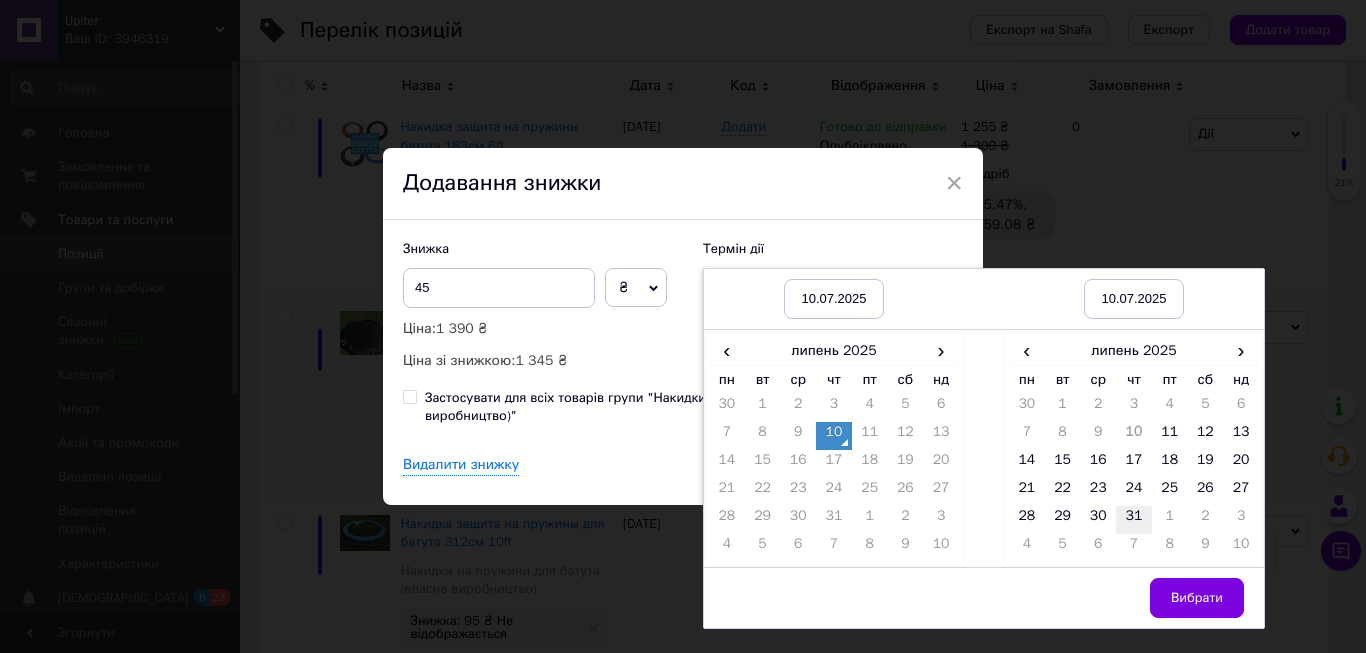click on "31" at bounding box center [1134, 520] 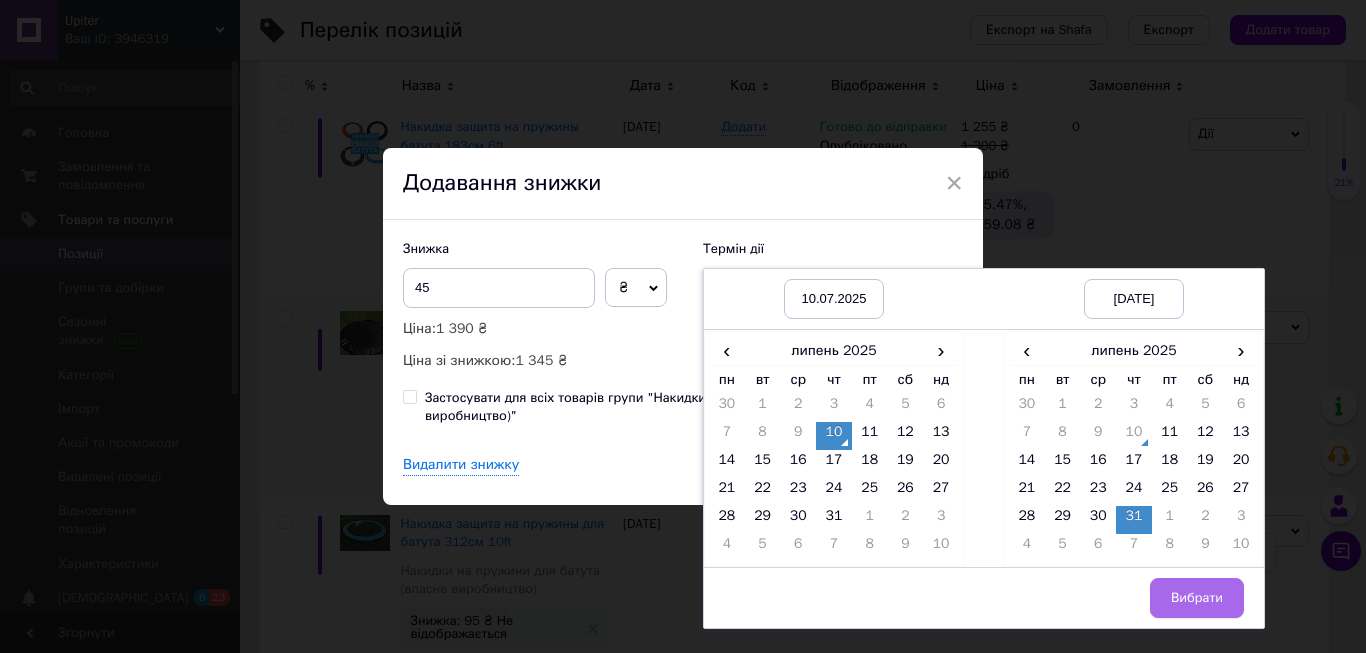 click on "Вибрати" at bounding box center (1197, 598) 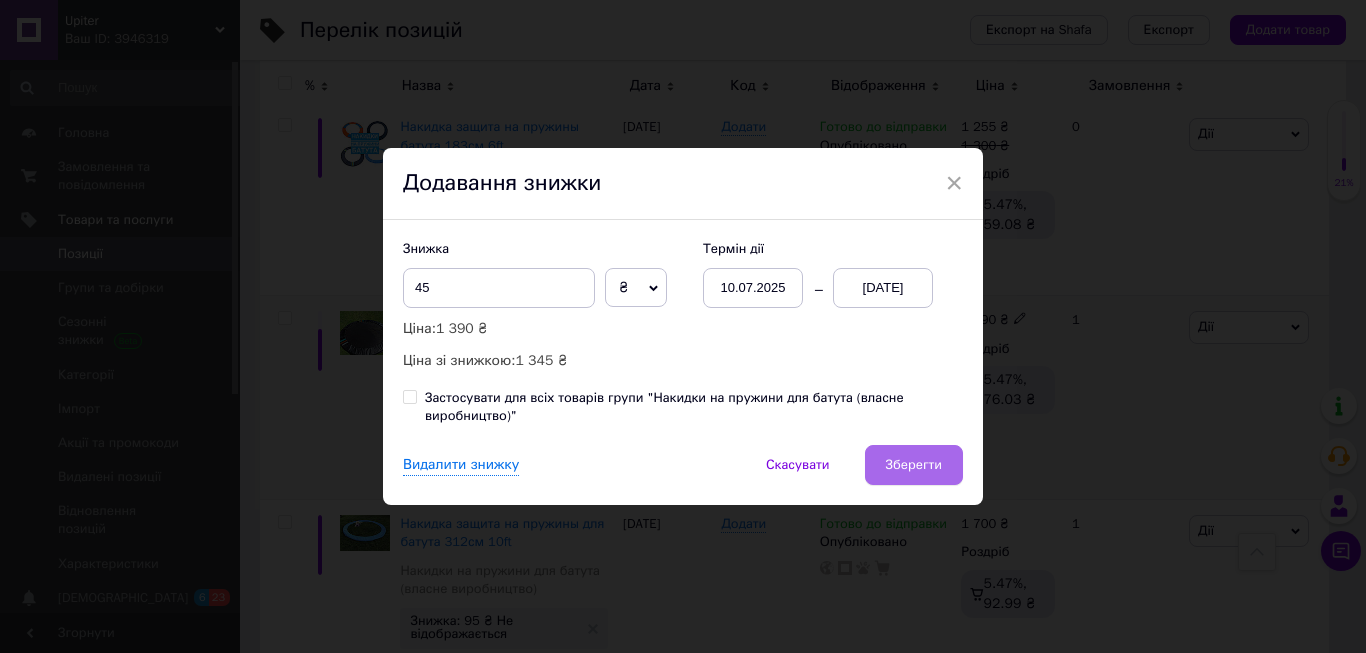 click on "Зберегти" at bounding box center [914, 465] 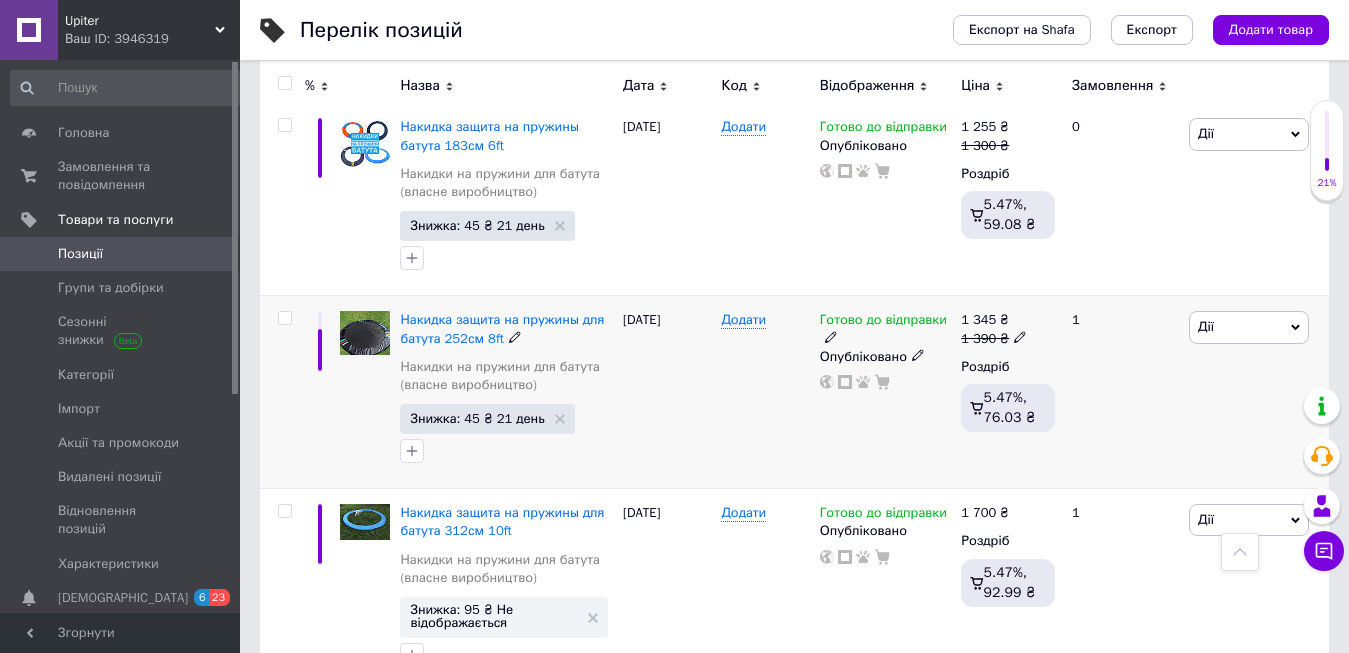 click 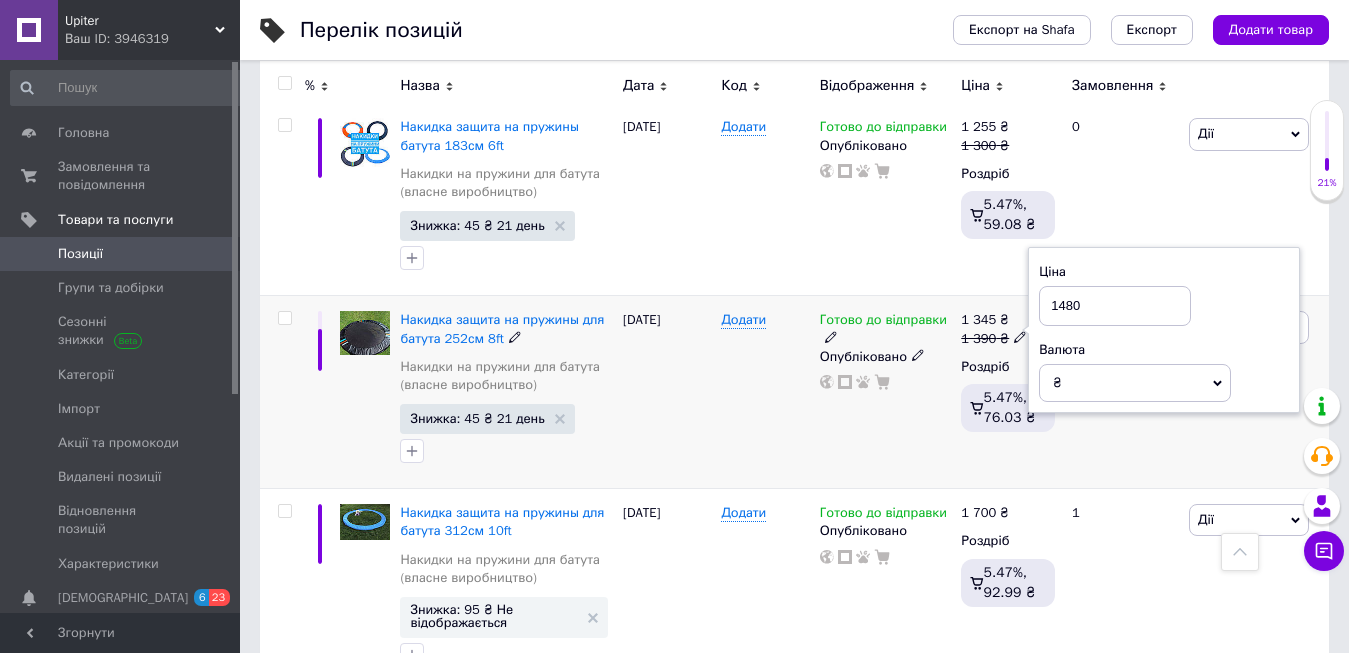 type on "1480" 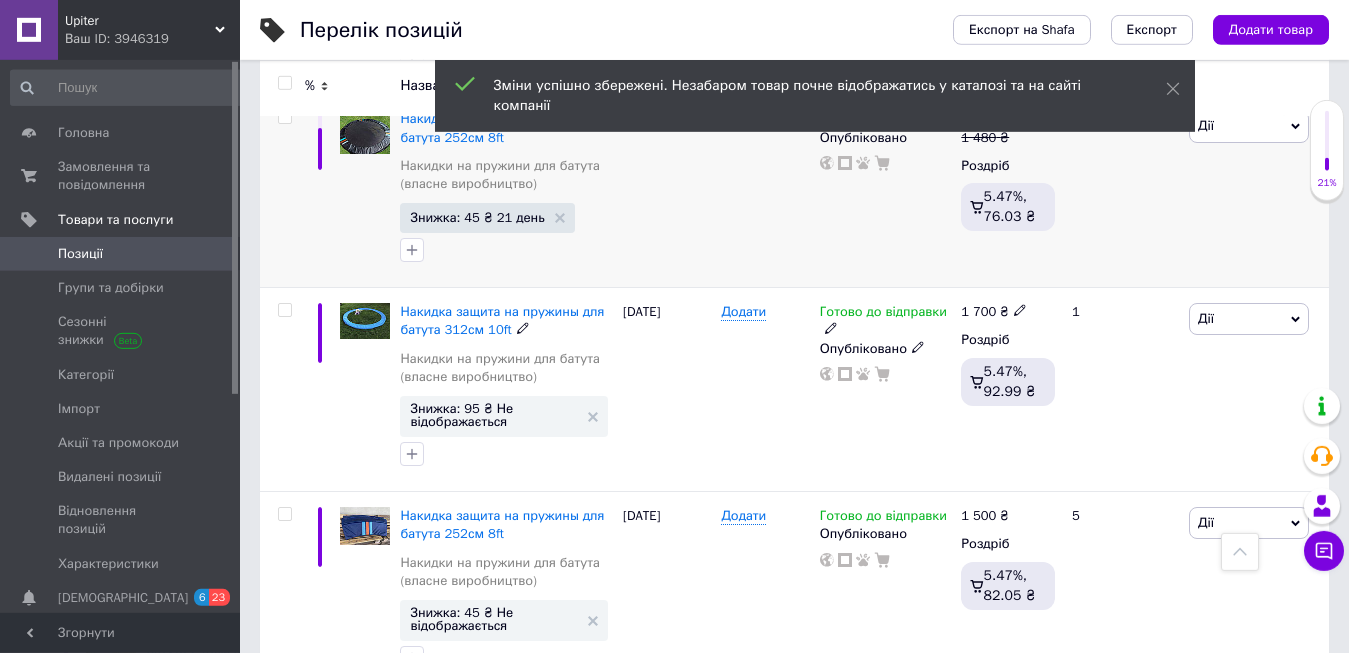 scroll, scrollTop: 3468, scrollLeft: 0, axis: vertical 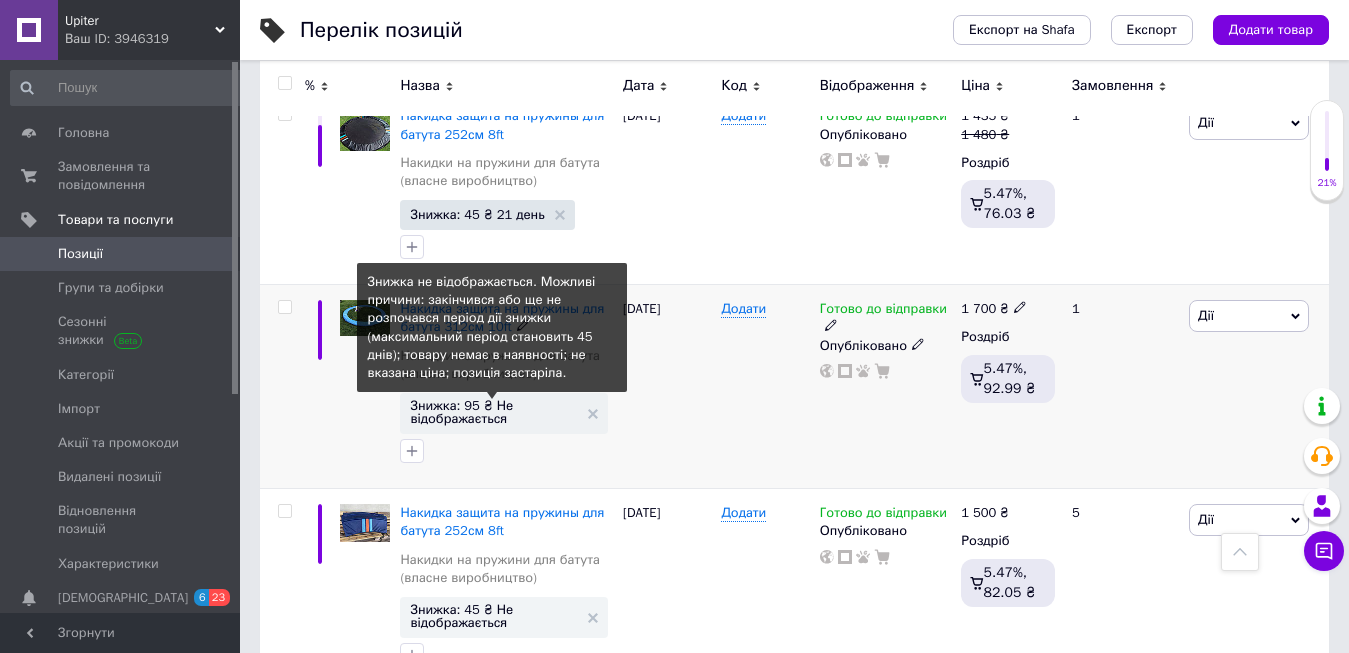 click on "Знижка: 95 ₴ Не відображається" at bounding box center (494, 412) 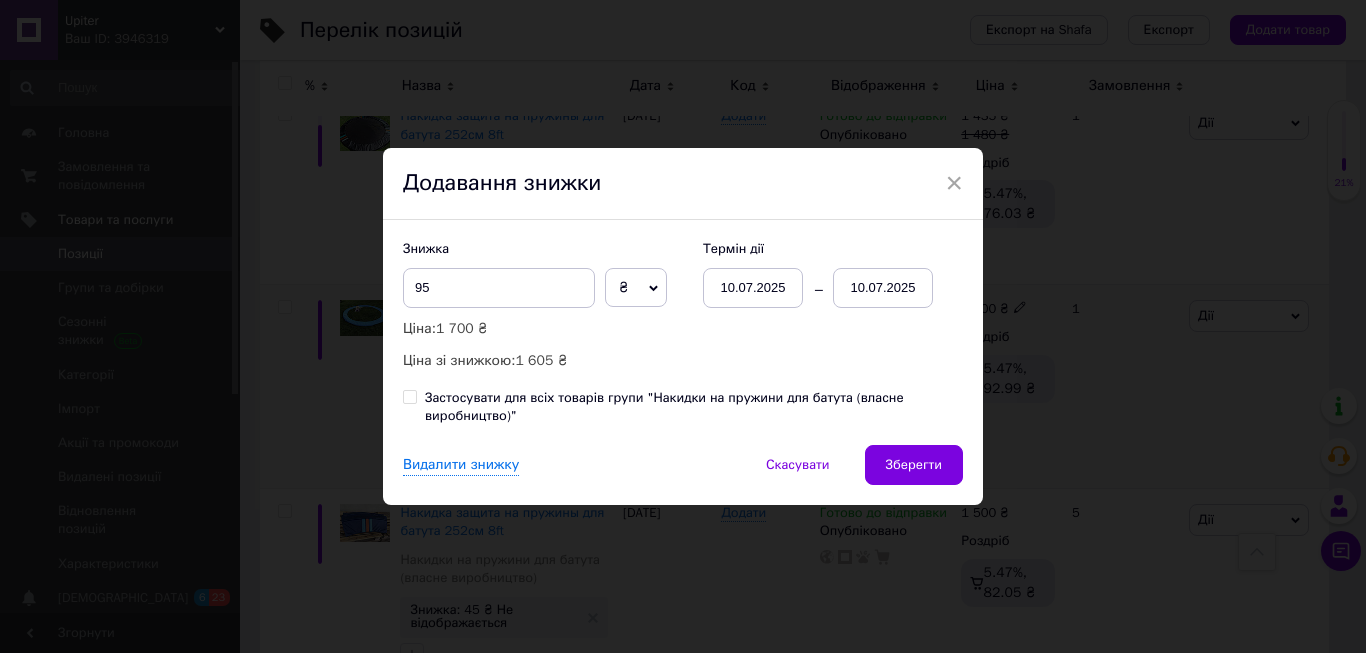 click on "10.07.2025" at bounding box center (883, 288) 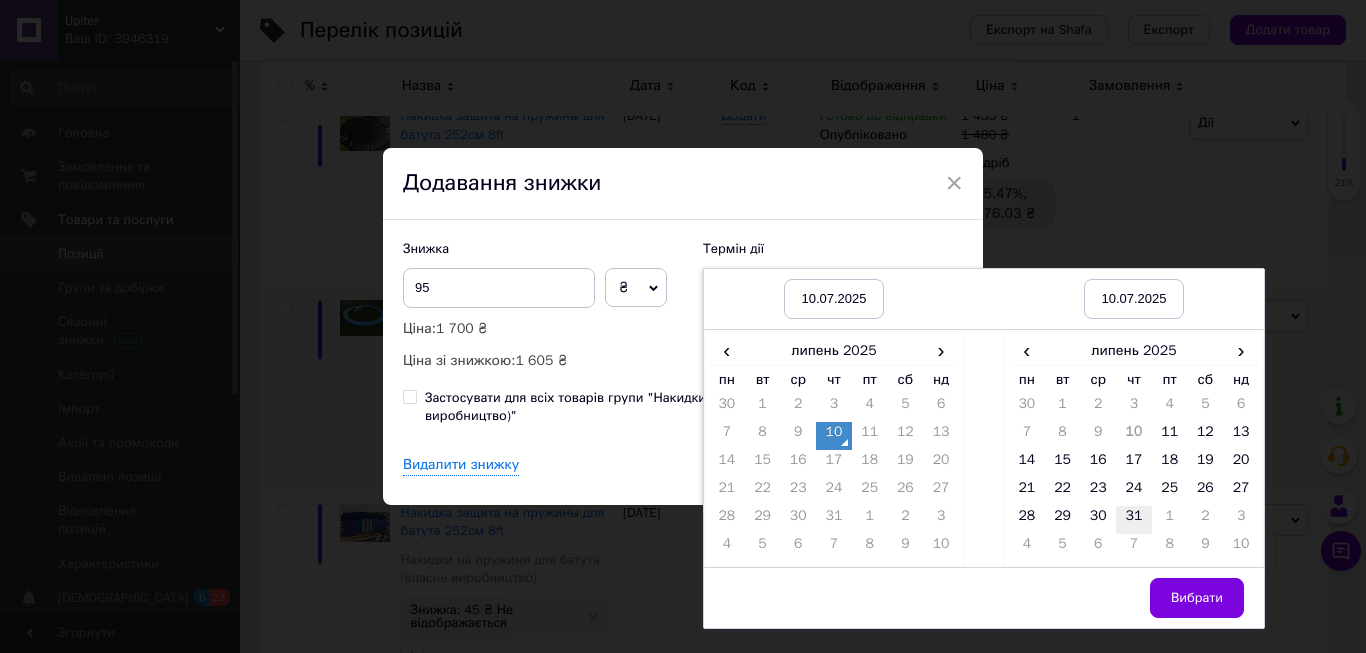 click on "31" at bounding box center (1134, 520) 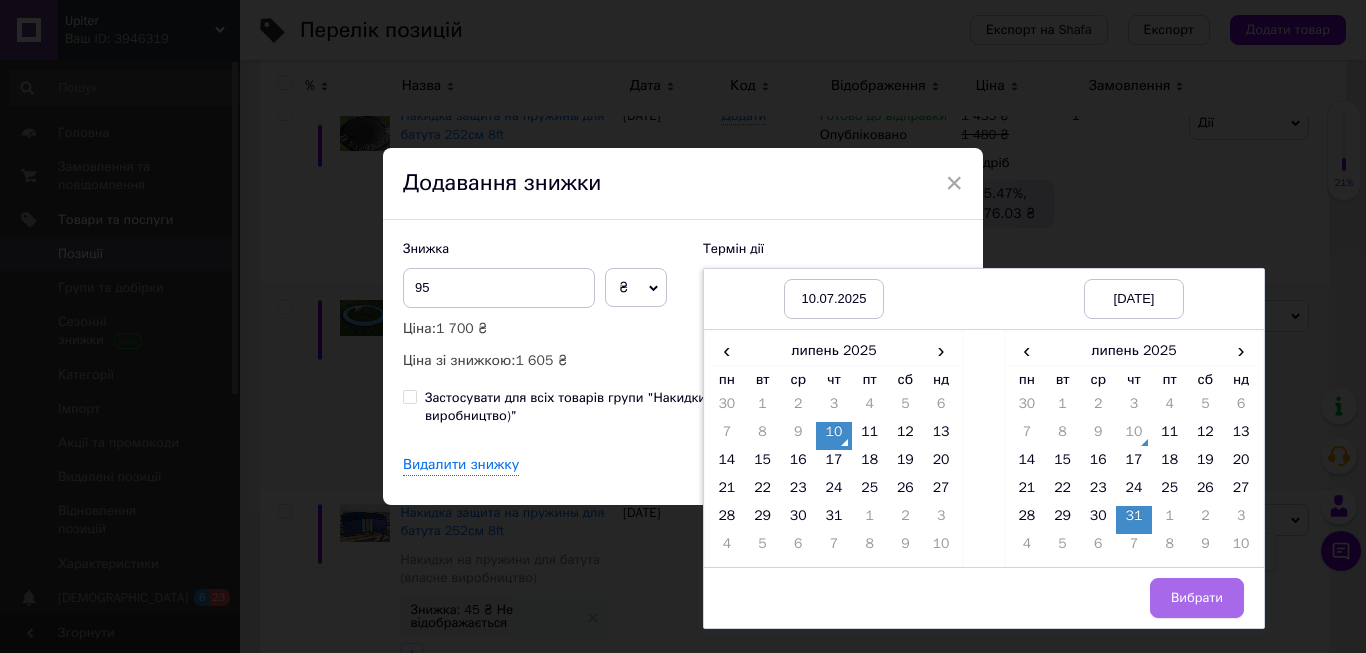 click on "Вибрати" at bounding box center [1197, 598] 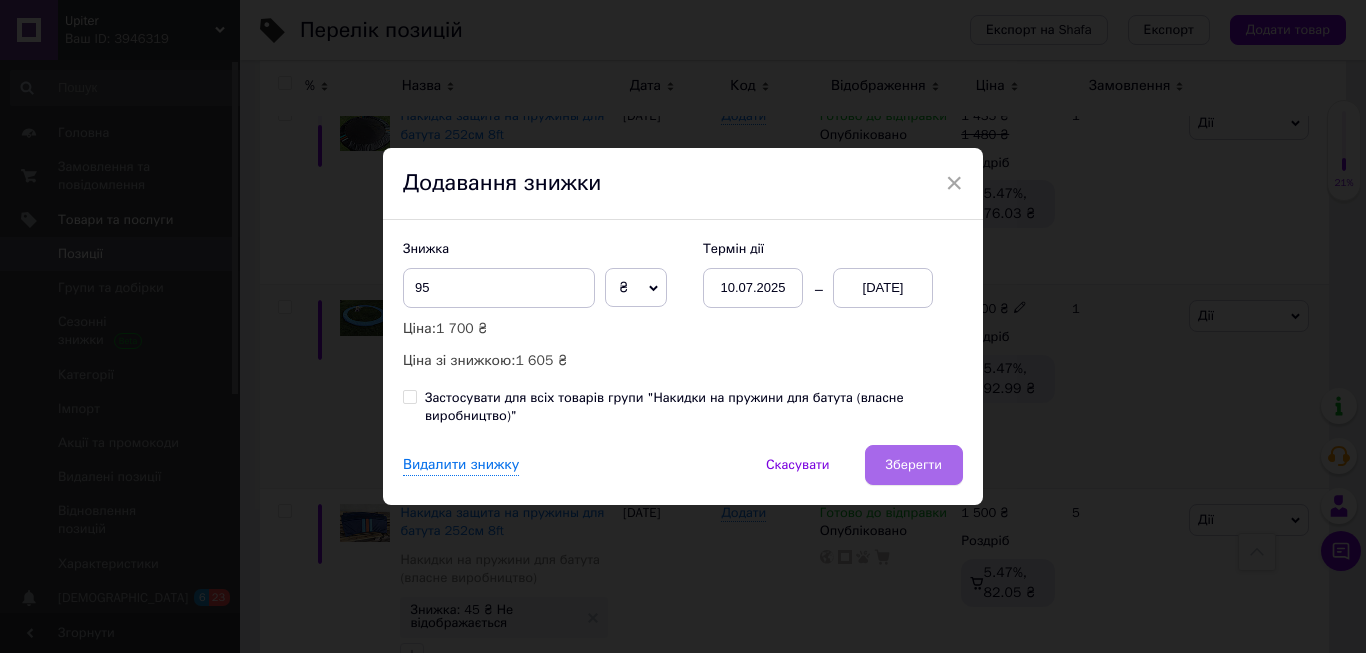click on "Зберегти" at bounding box center (914, 465) 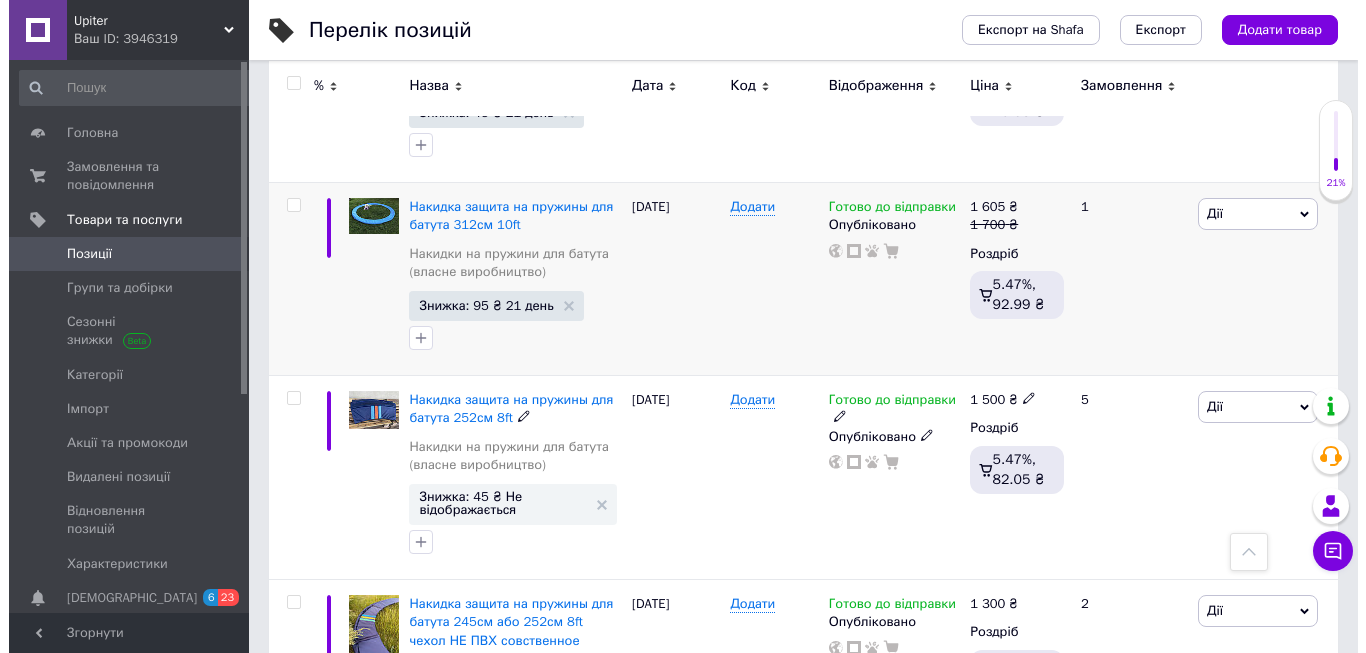 scroll, scrollTop: 3656, scrollLeft: 0, axis: vertical 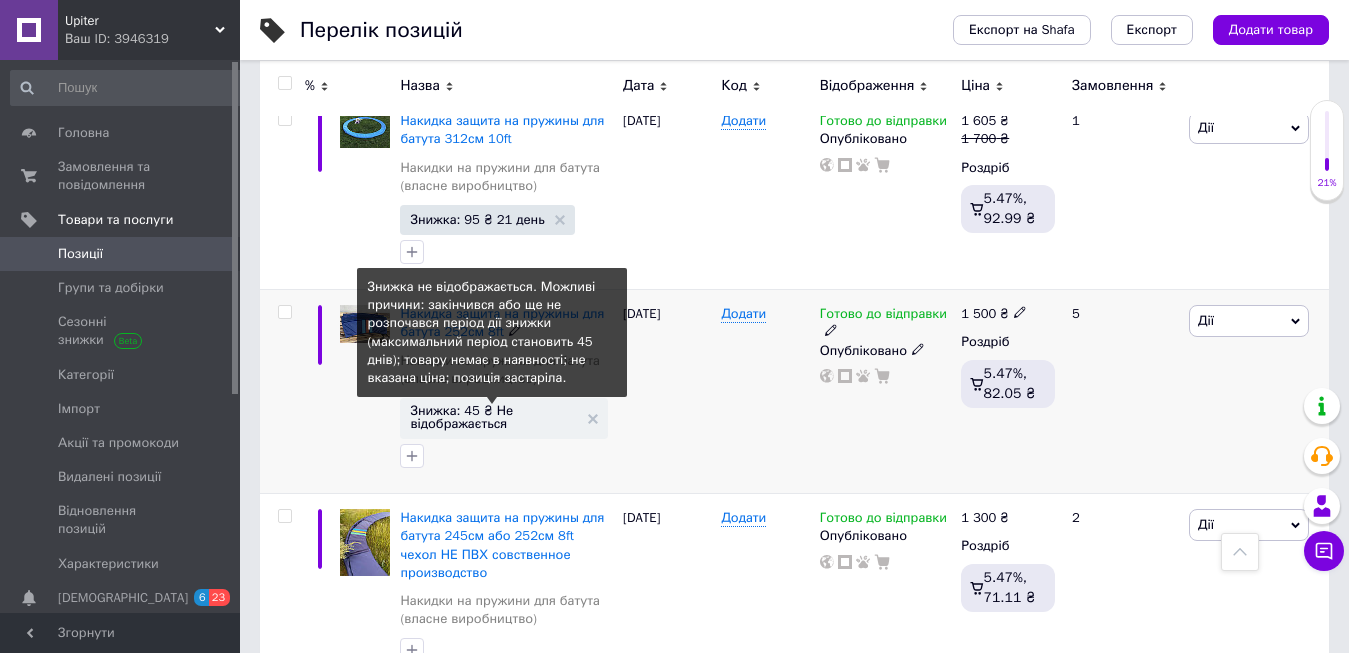 click on "Знижка: 45 ₴ Не відображається" at bounding box center [494, 417] 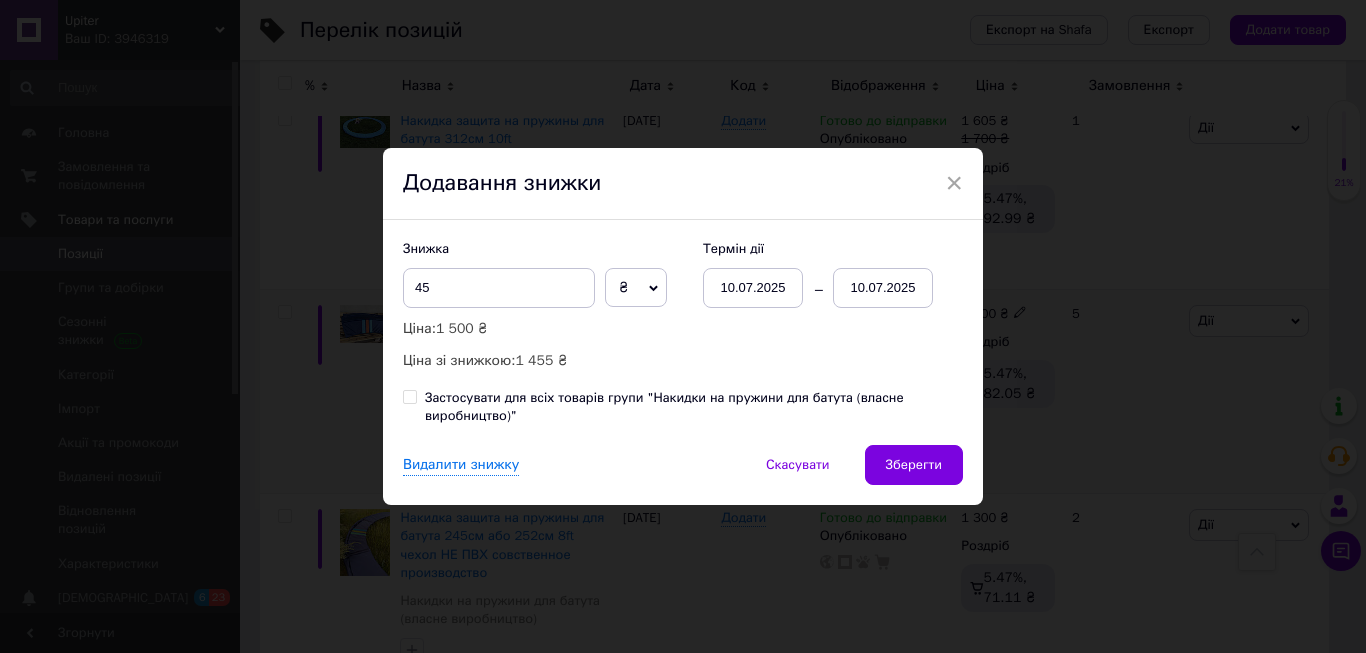 click on "10.07.2025" at bounding box center (883, 288) 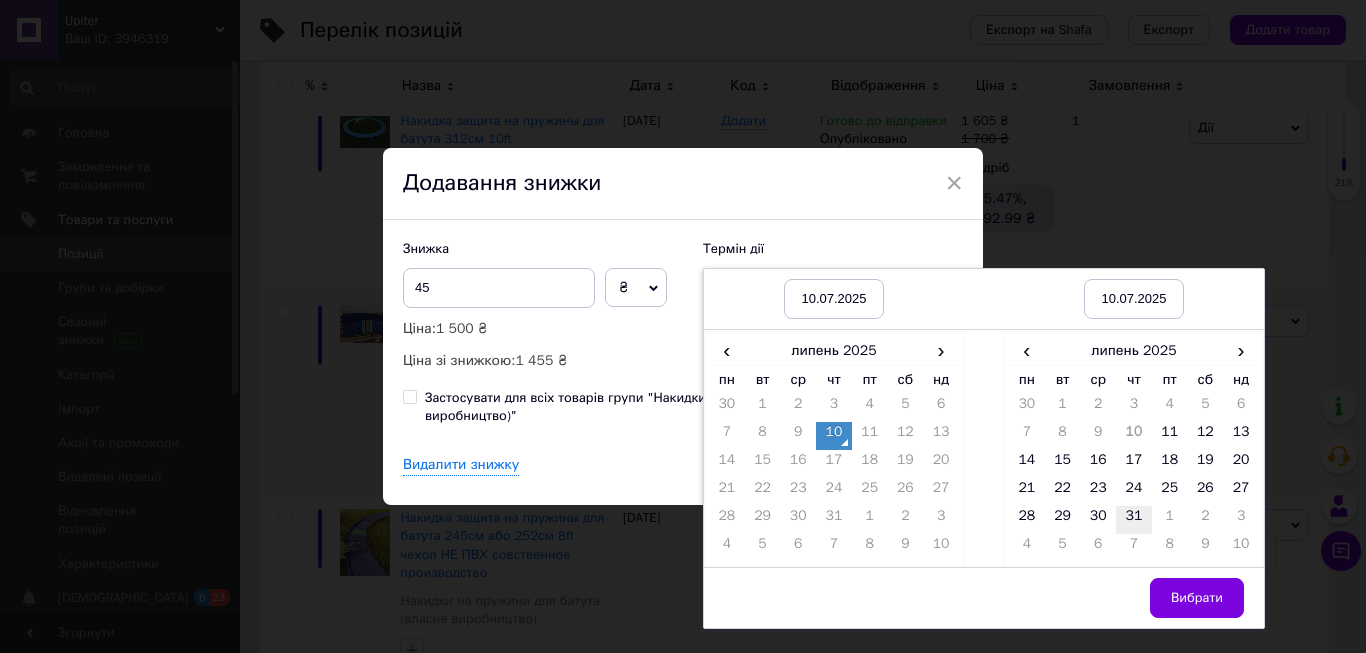 click on "31" at bounding box center (1134, 520) 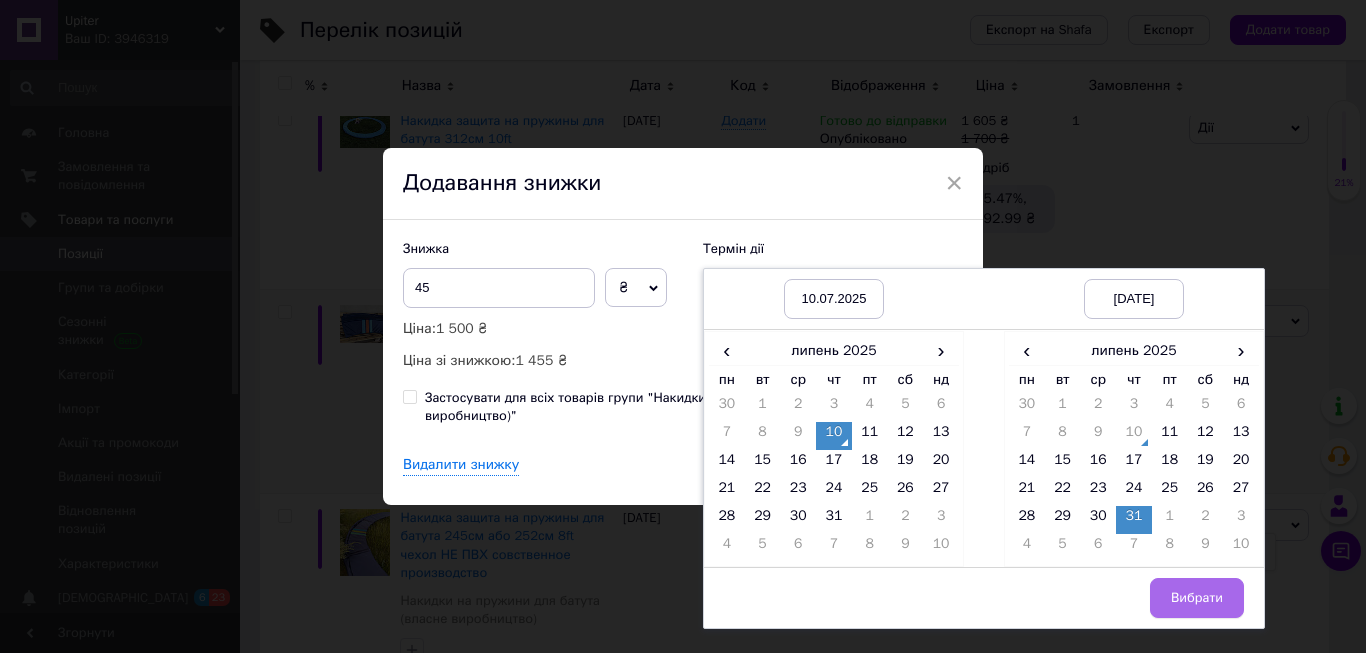 click on "Вибрати" at bounding box center (1197, 598) 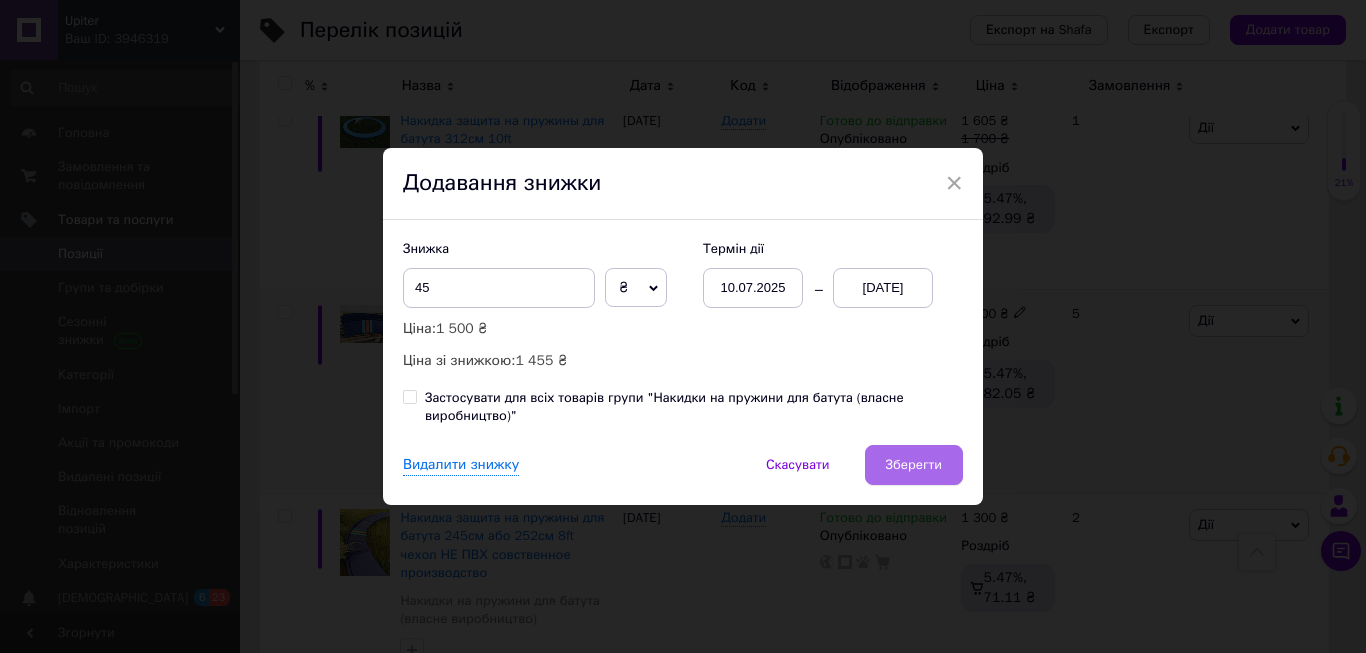 click on "Зберегти" at bounding box center (914, 465) 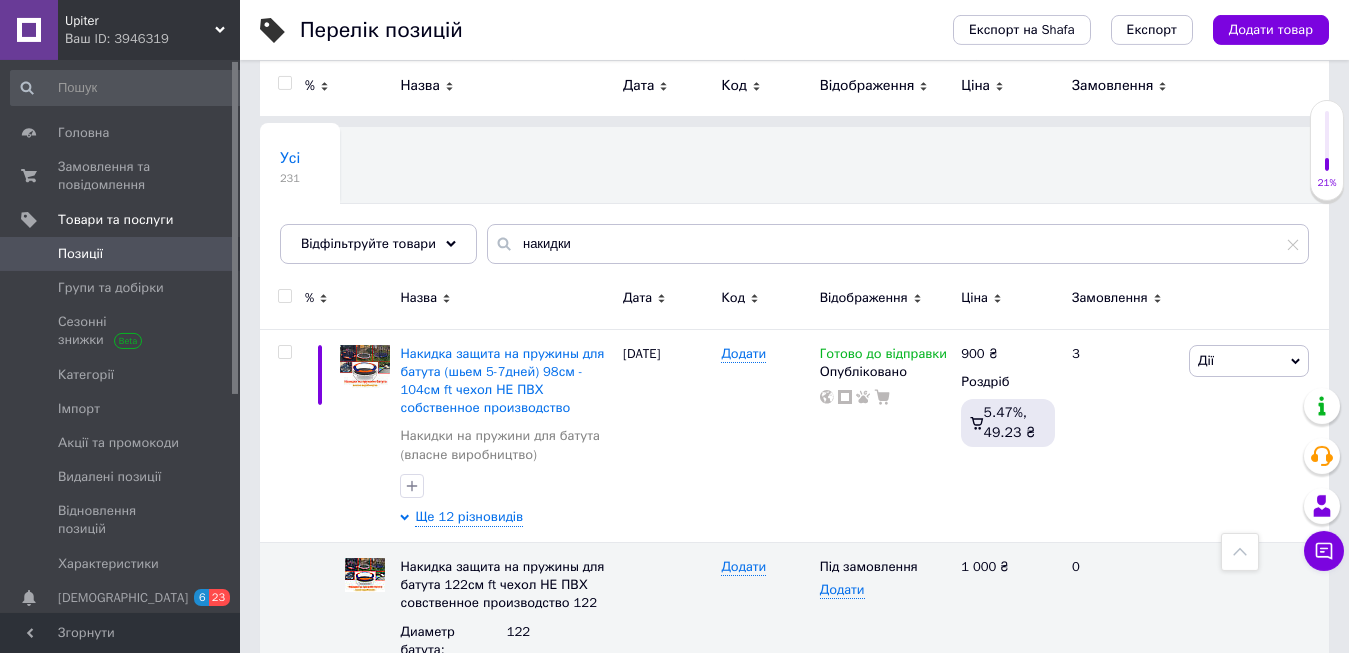 scroll, scrollTop: 0, scrollLeft: 0, axis: both 